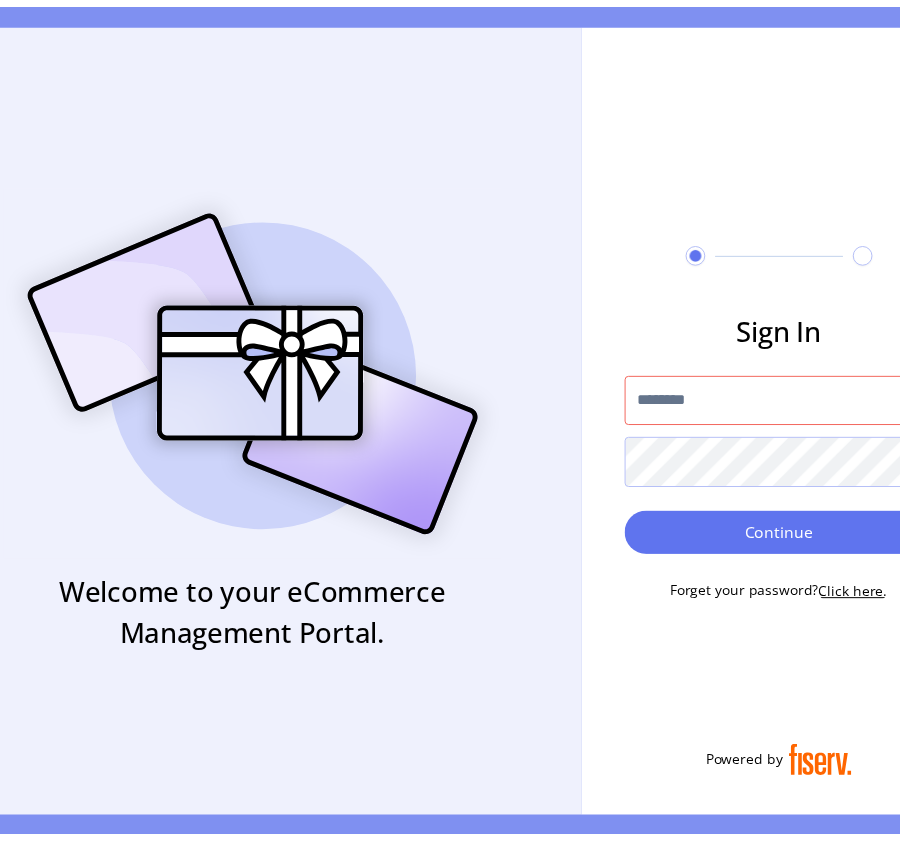 scroll, scrollTop: 0, scrollLeft: 0, axis: both 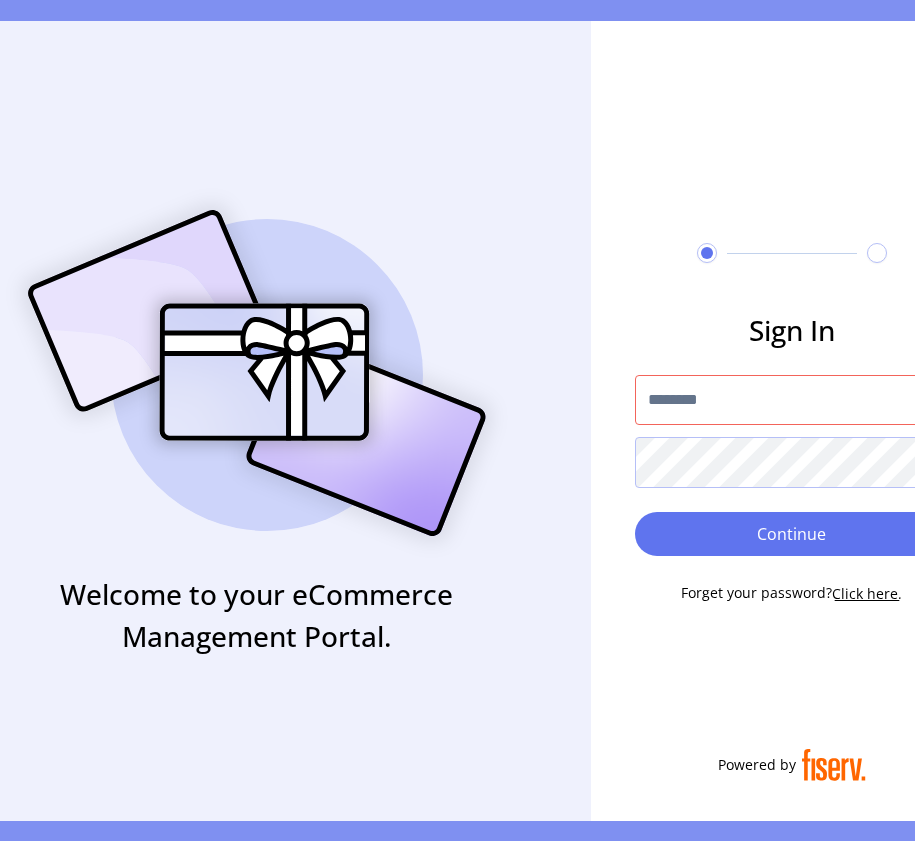 type on "**********" 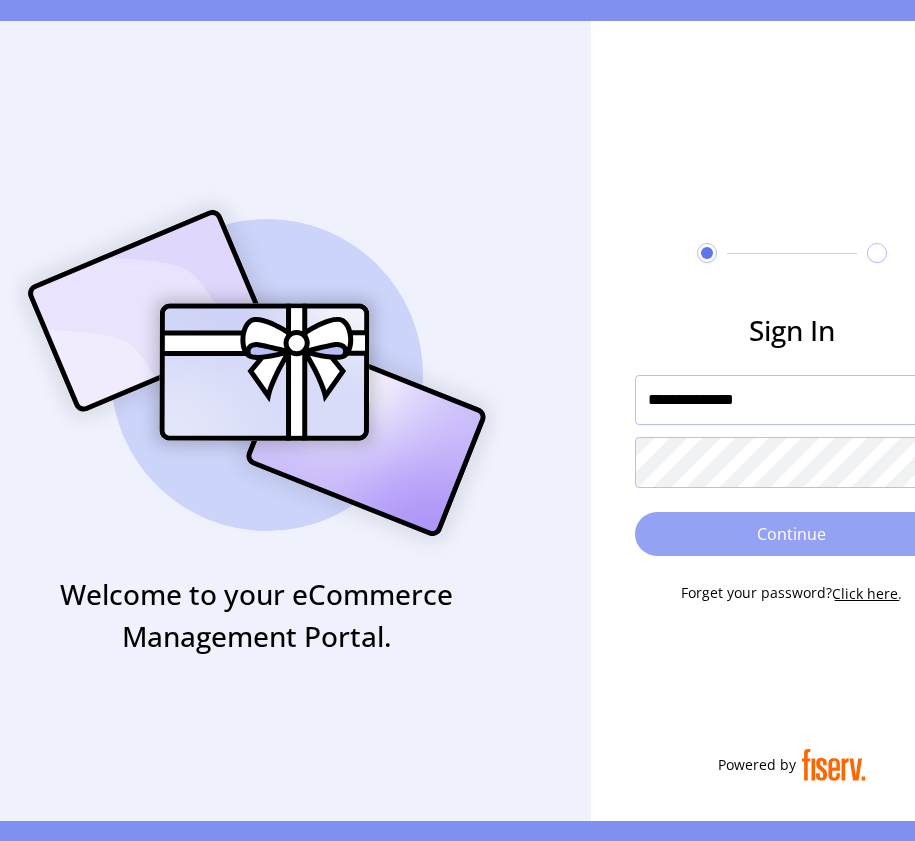click on "Continue" at bounding box center (792, 534) 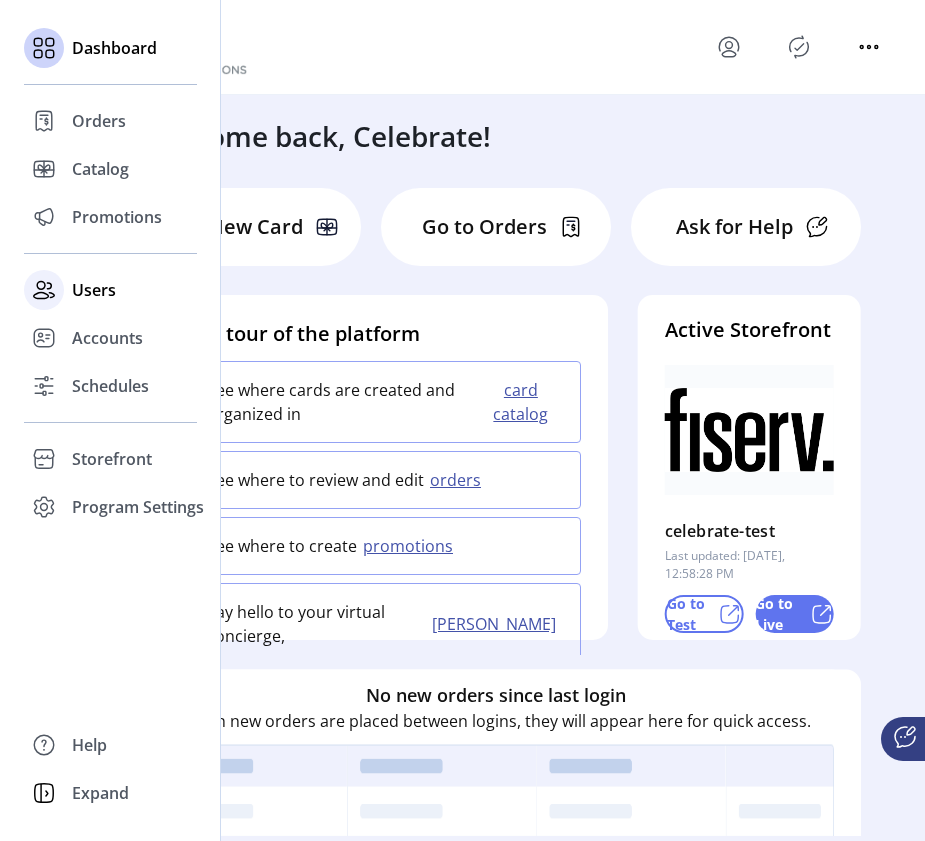 click on "Users" 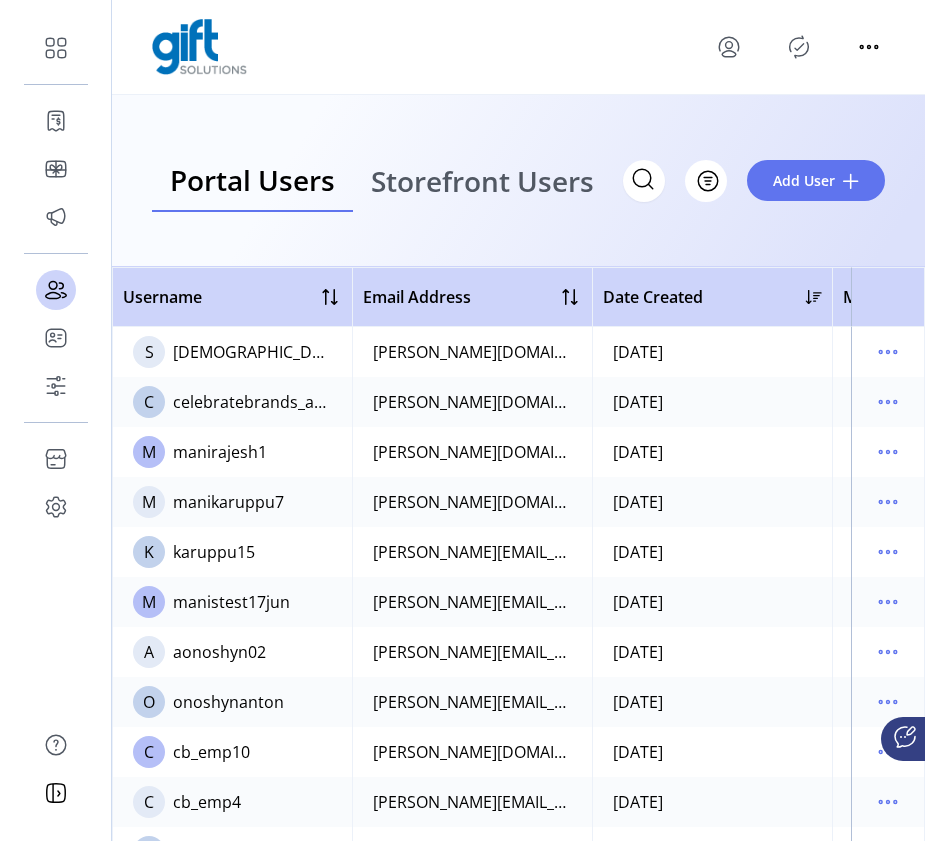 click on "Storefront Users" at bounding box center (482, 181) 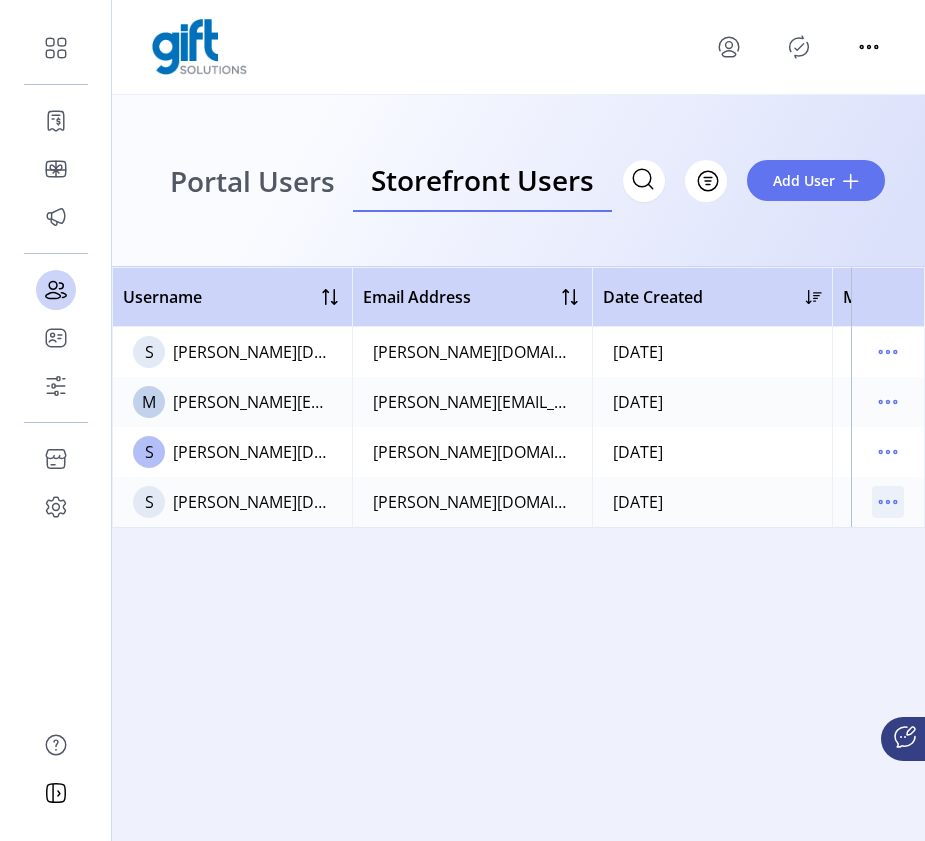 click 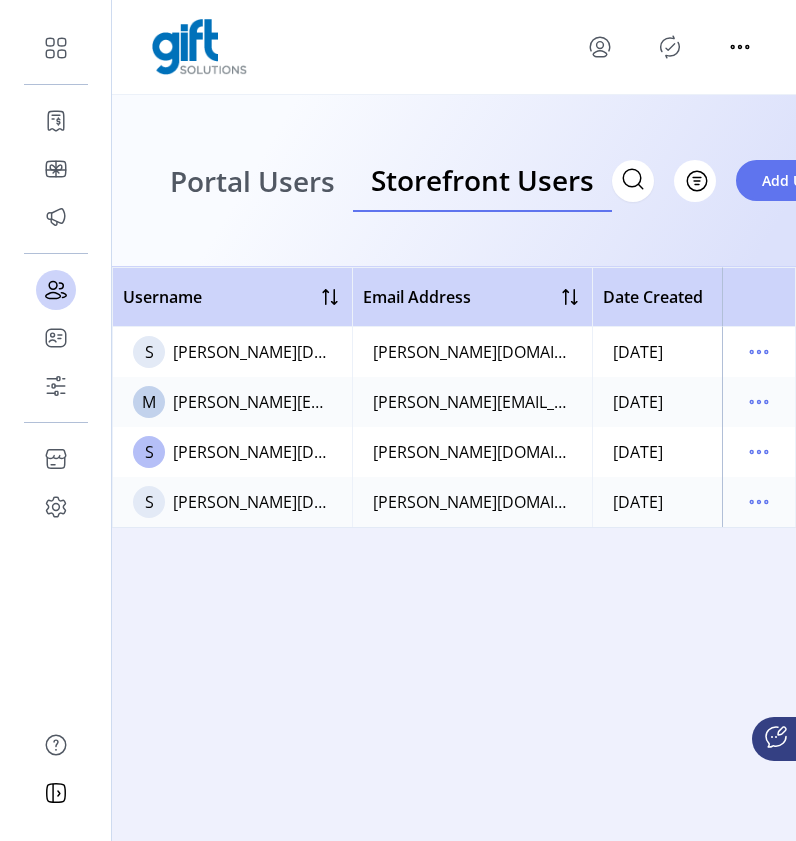 click 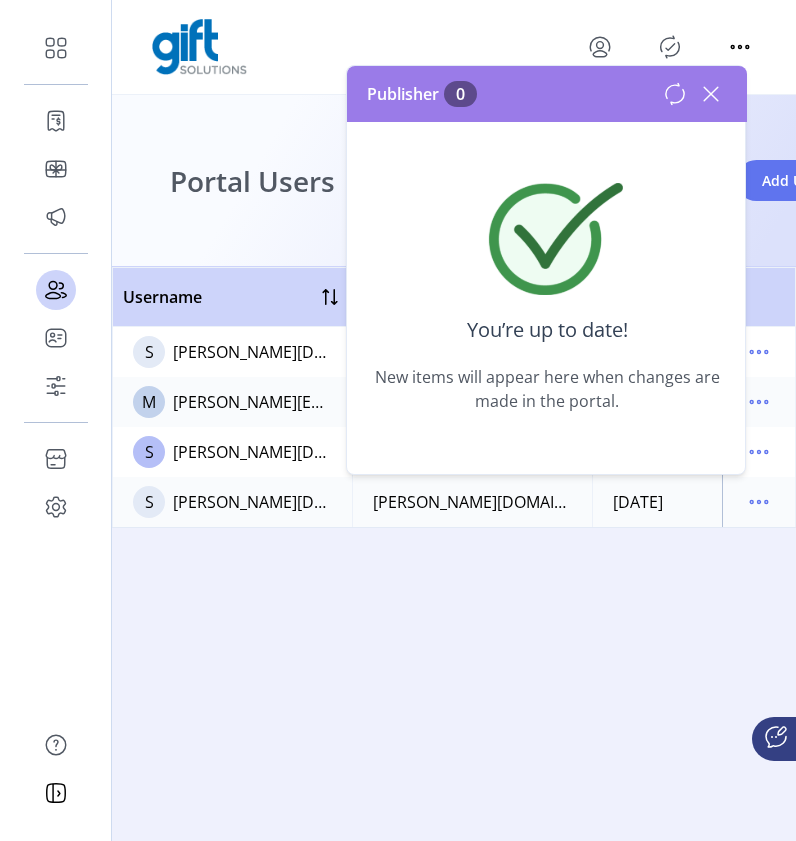 click on "Username   Email Address   Date Created   Merchant   Account   Status     S  sandeepkumar.ma+01e@fiserv.com   sandeepkumar.ma+01e@fiserv.com   07/02/2025   welcomebackjehnna   accounts1   Disabled
M  manikandan.s1@fiserv.com   manikandan.s1@fiserv.com   07/03/2025   welcomebackjehnna   accounthighertest2   Disabled
S  sandeepkumar.ma@fiserv.com   sandeepkumar.ma@fiserv.com   Today   welcomebackjehnna   twb2b_1   Disabled
S  sandeepkumar.ma+123d@fiserv.com   sandeepkumar.ma+123d@fiserv.com   Today   welcomebackjehnna   accounthighertest1   Disabled" 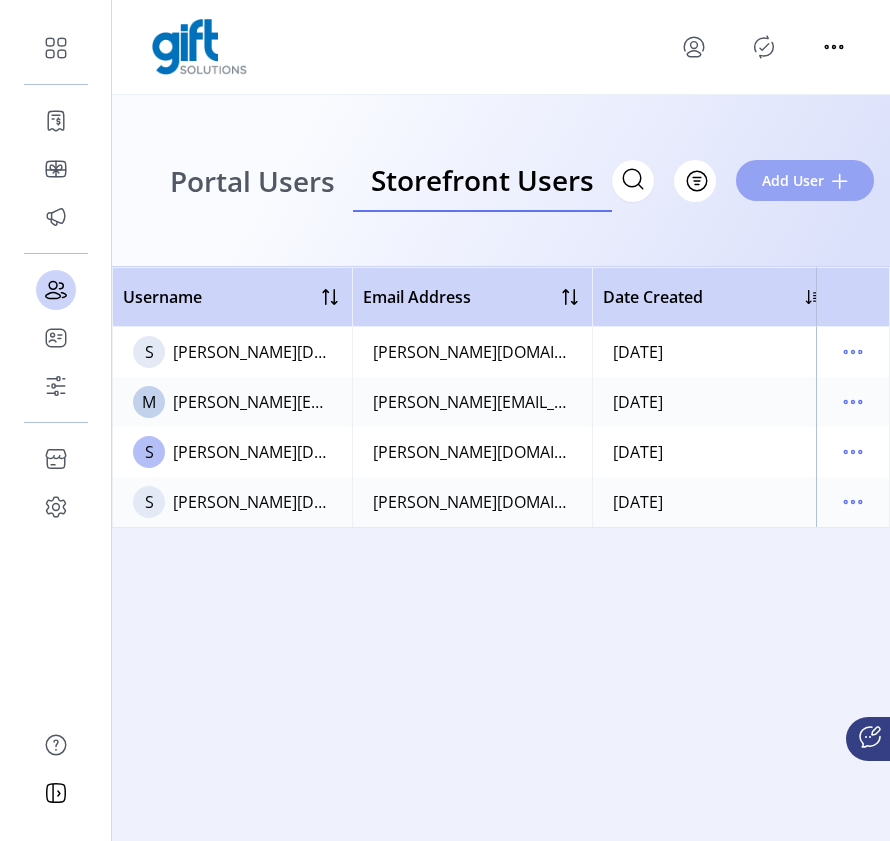 click on "Add User" 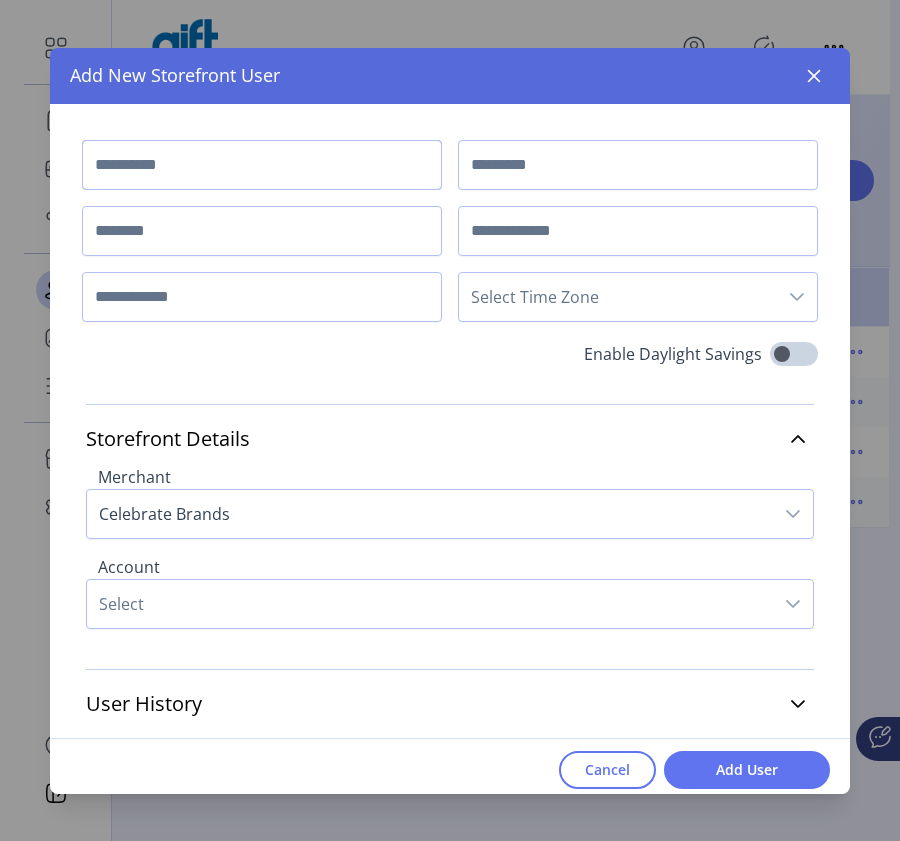 click at bounding box center (262, 165) 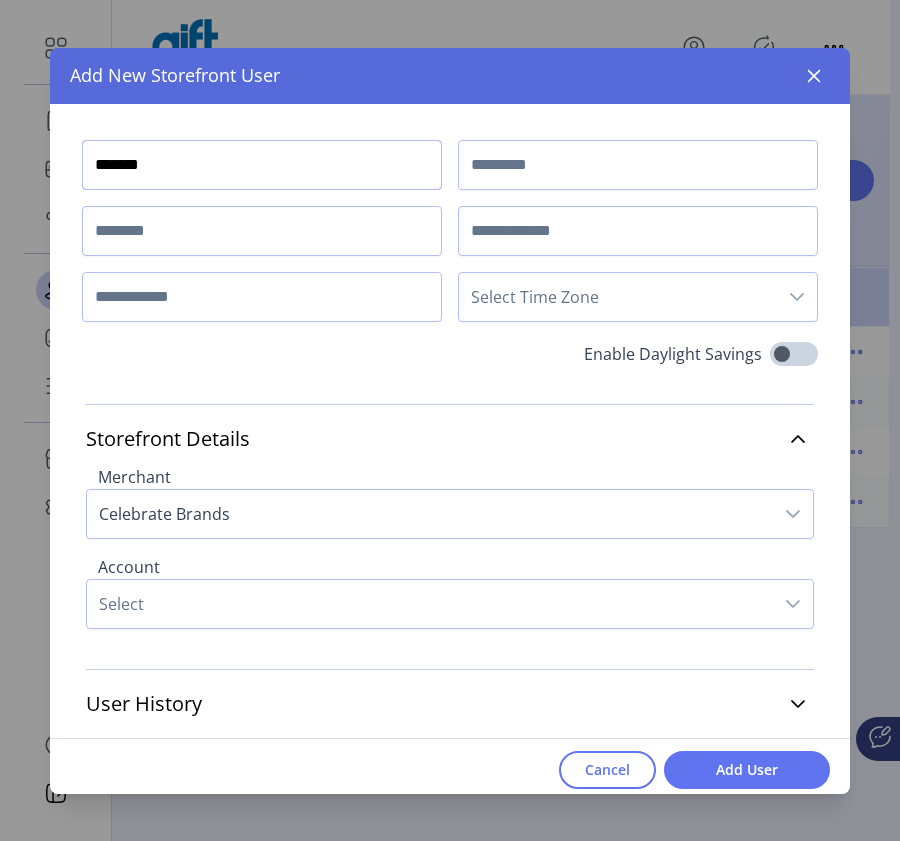 type on "*******" 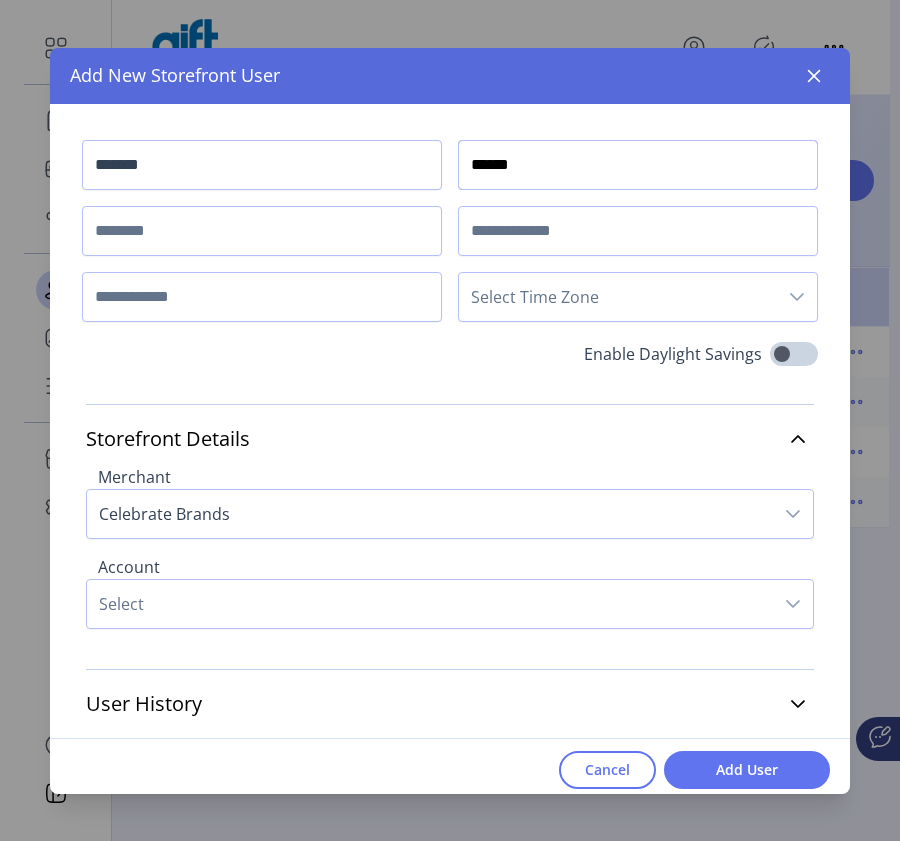 type on "******" 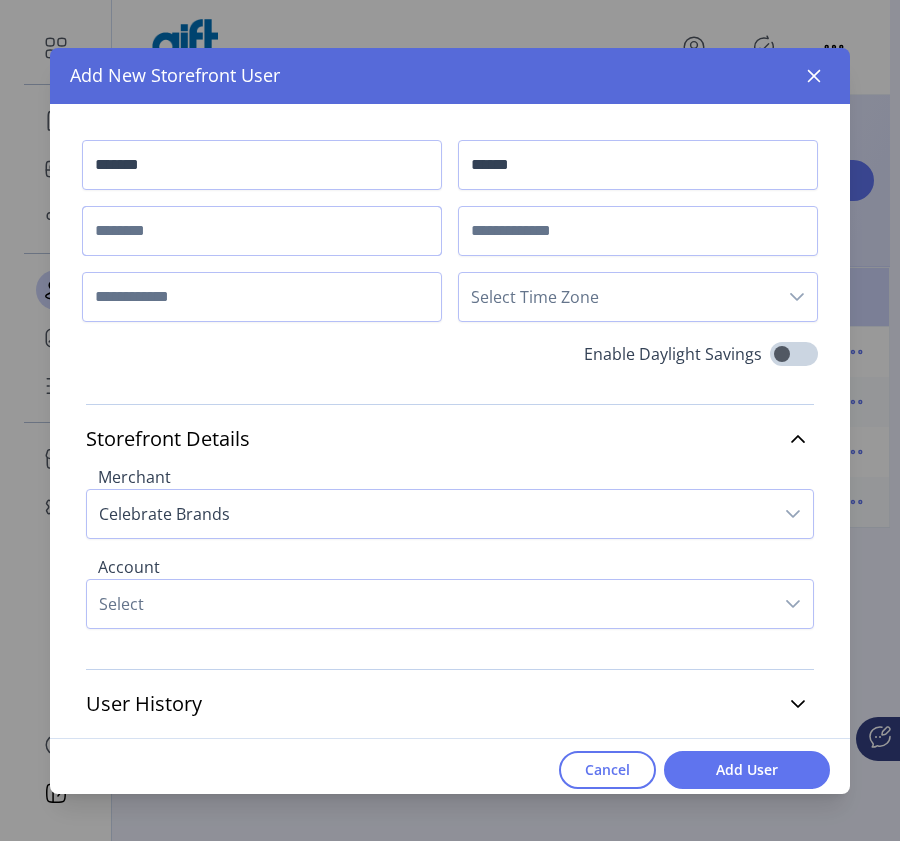 click at bounding box center (262, 231) 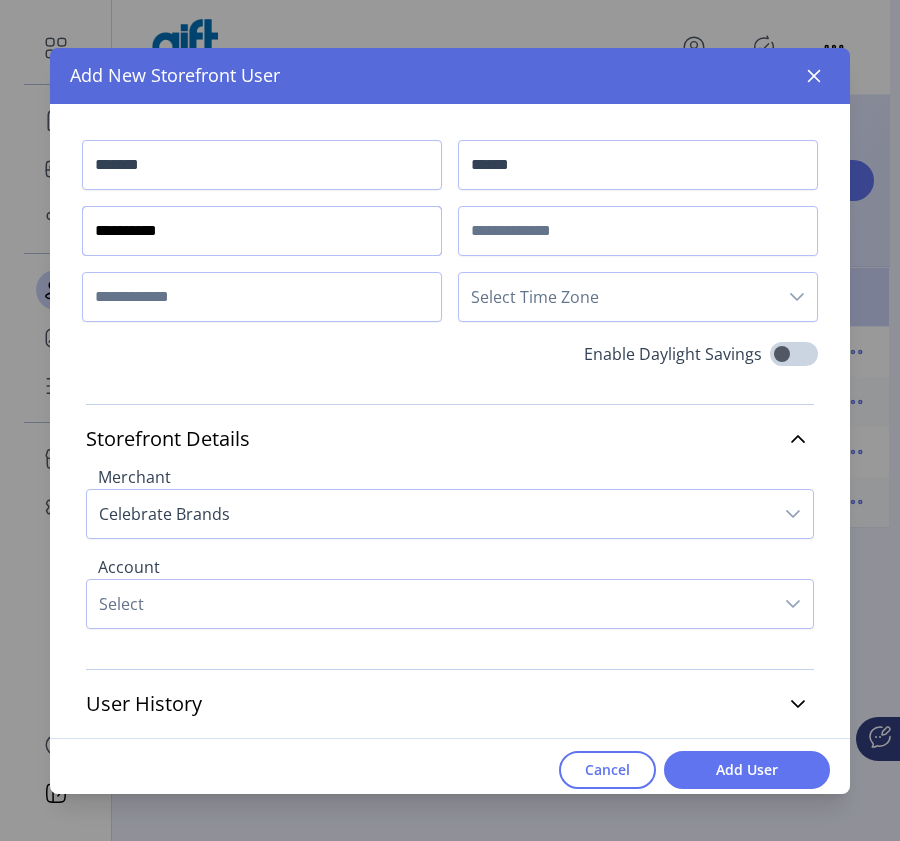 type on "**********" 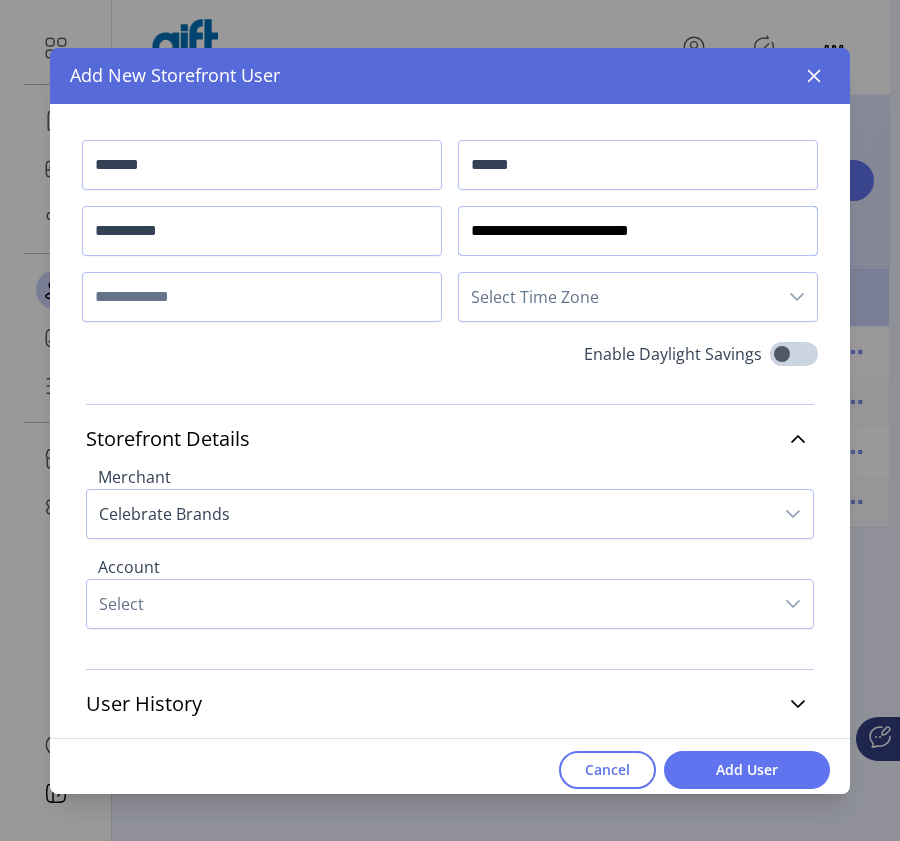 type on "**********" 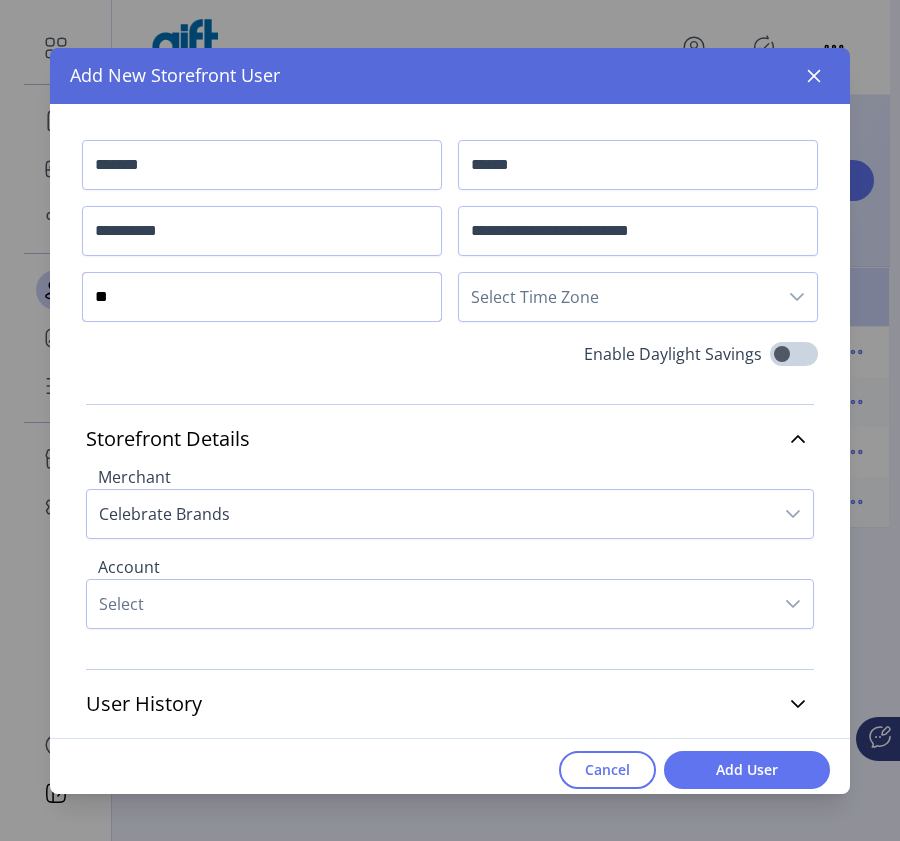 type on "*" 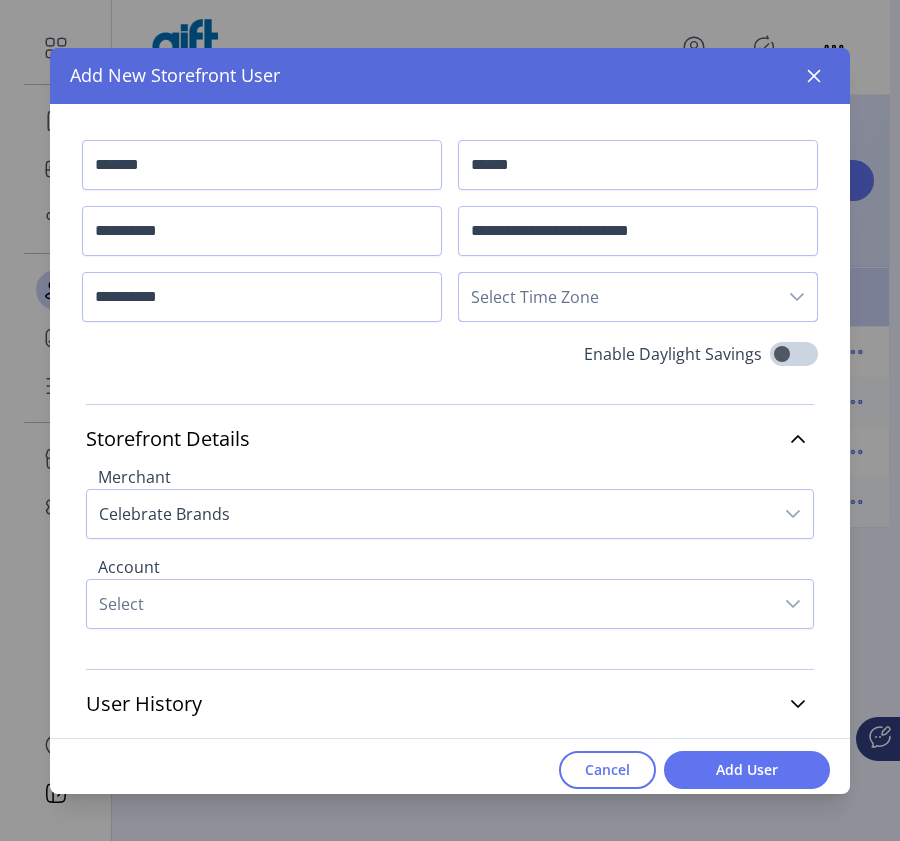 click on "Select Time Zone" at bounding box center (618, 297) 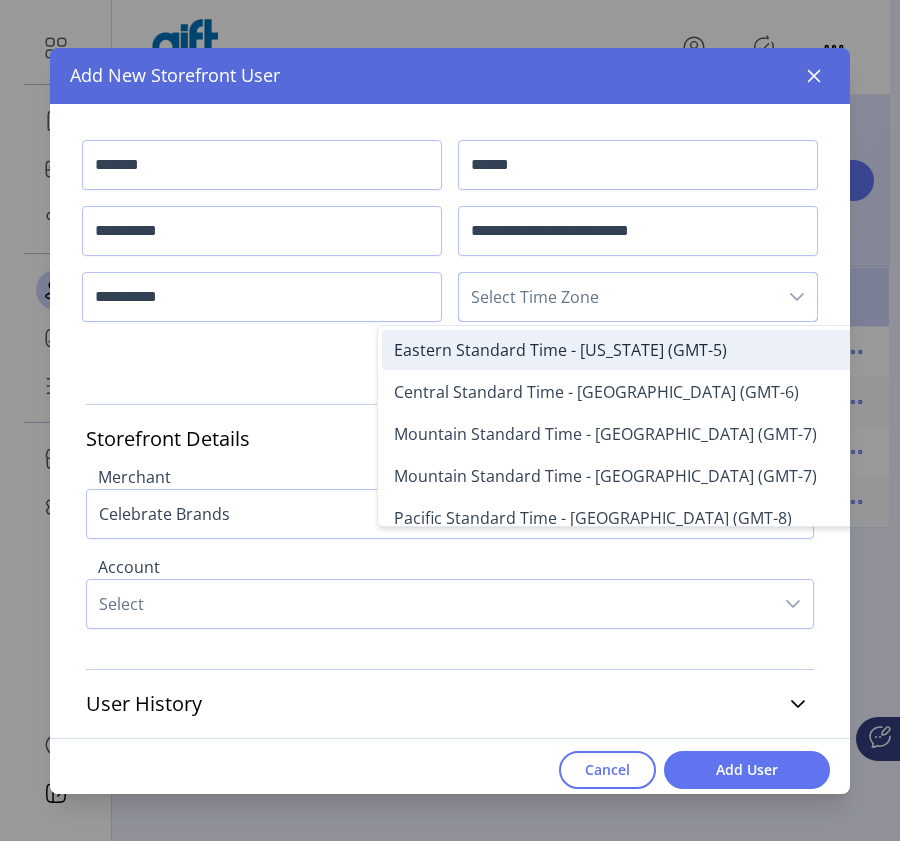click on "Eastern Standard Time - New York (GMT-5)" at bounding box center [560, 350] 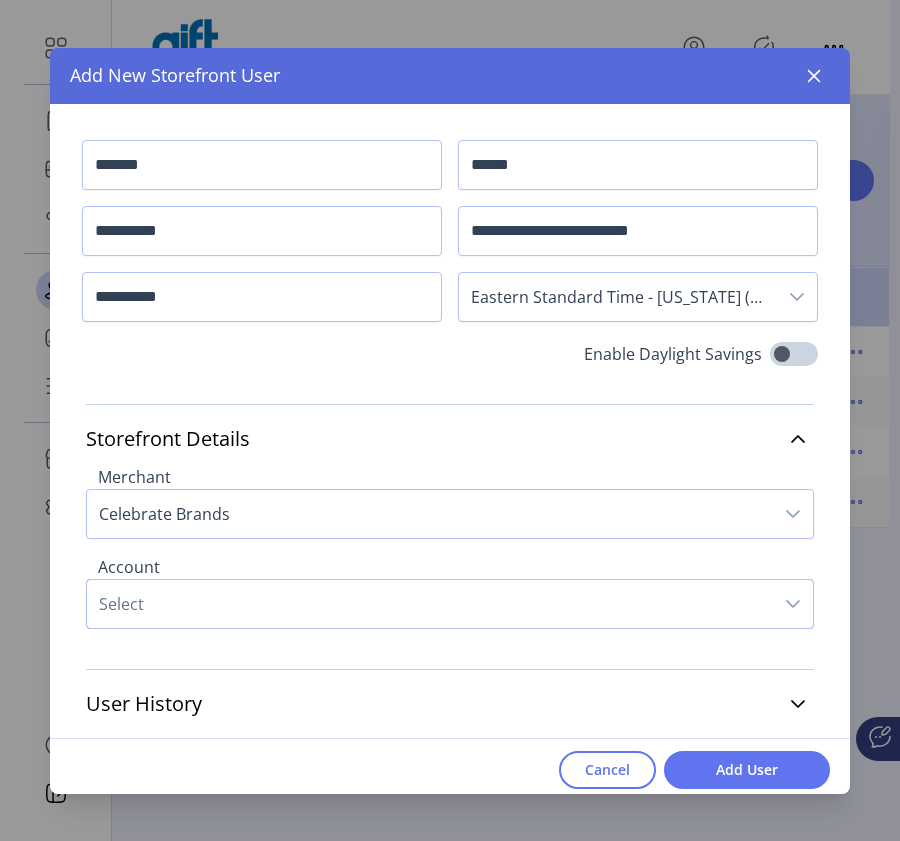 click on "Select" at bounding box center [430, 604] 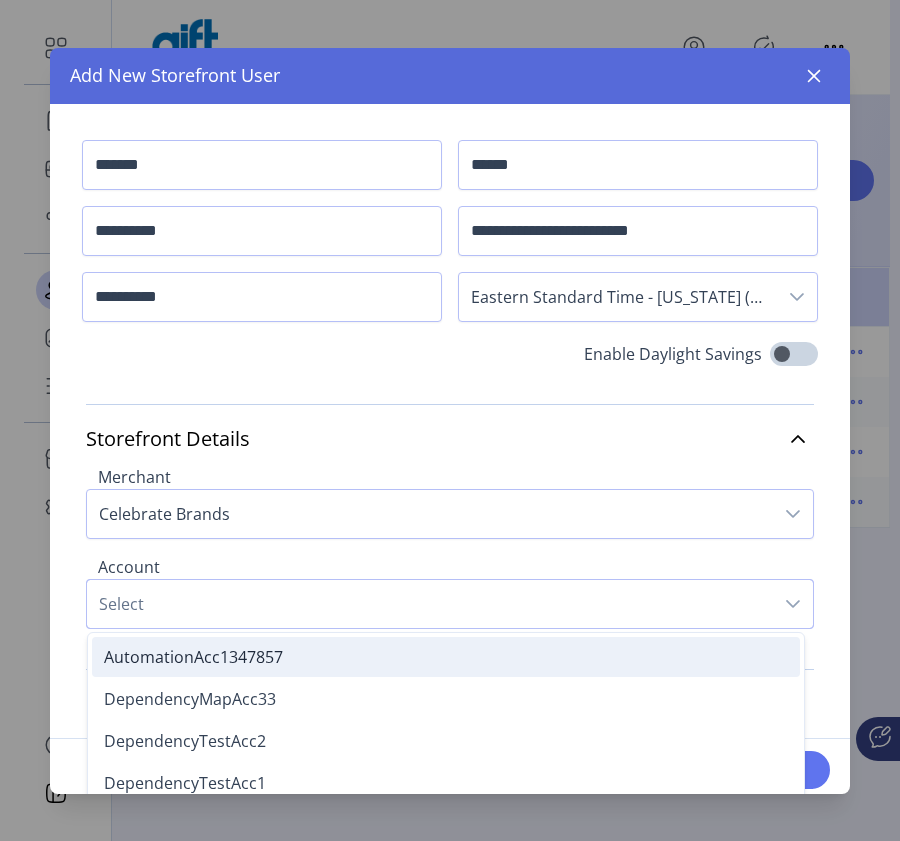 click on "AutomationAcc1347857" at bounding box center [193, 657] 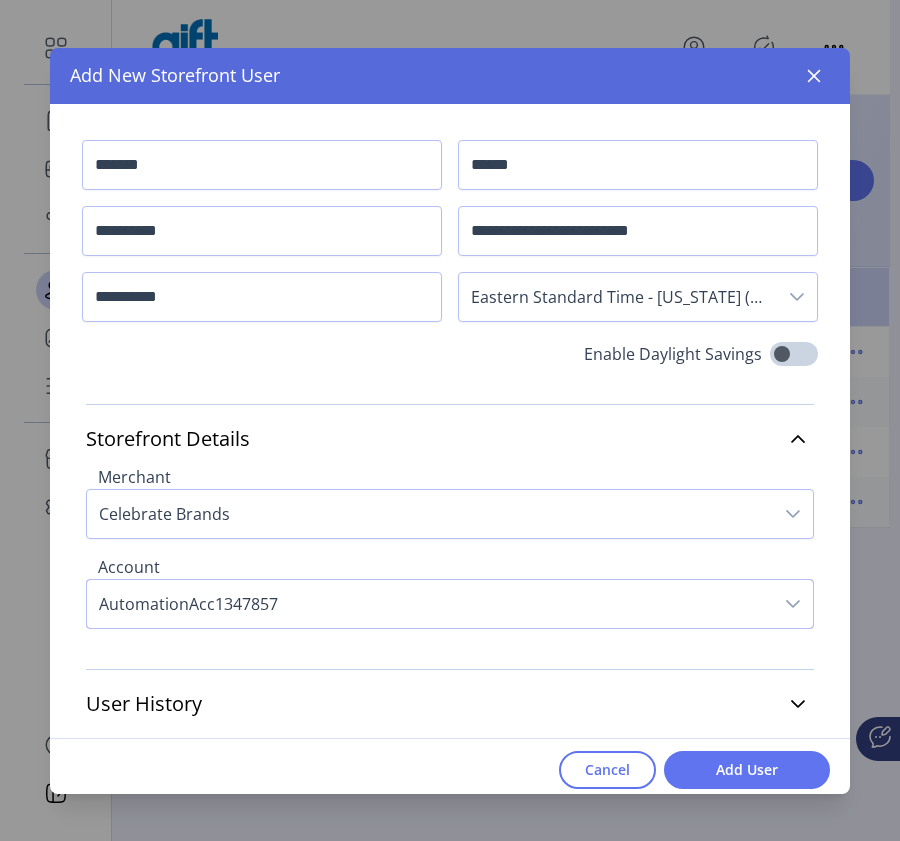 click on "AutomationAcc1347857" at bounding box center (430, 604) 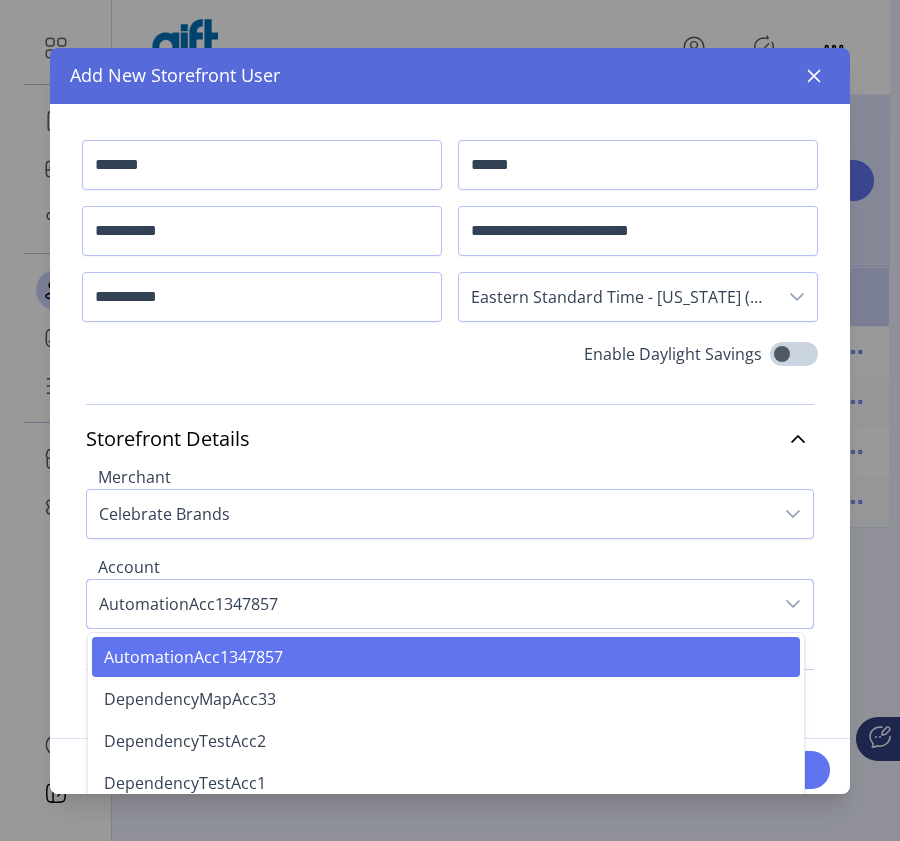 click on "AutomationAcc1347857" at bounding box center [446, 657] 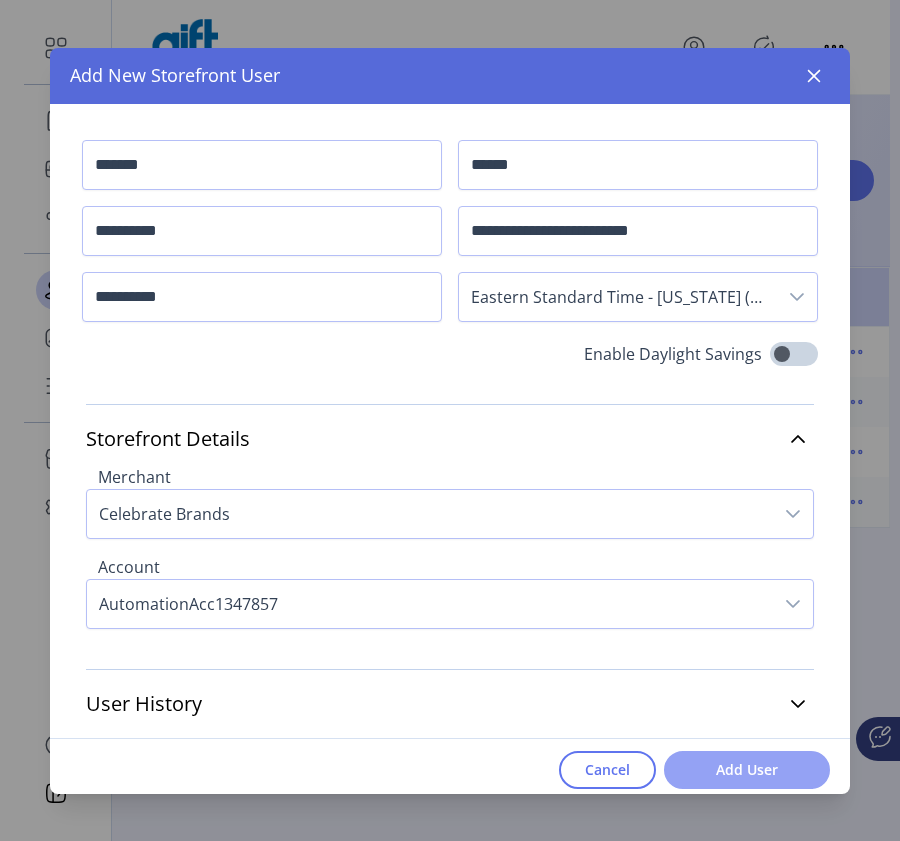 click on "Add User" at bounding box center (747, 769) 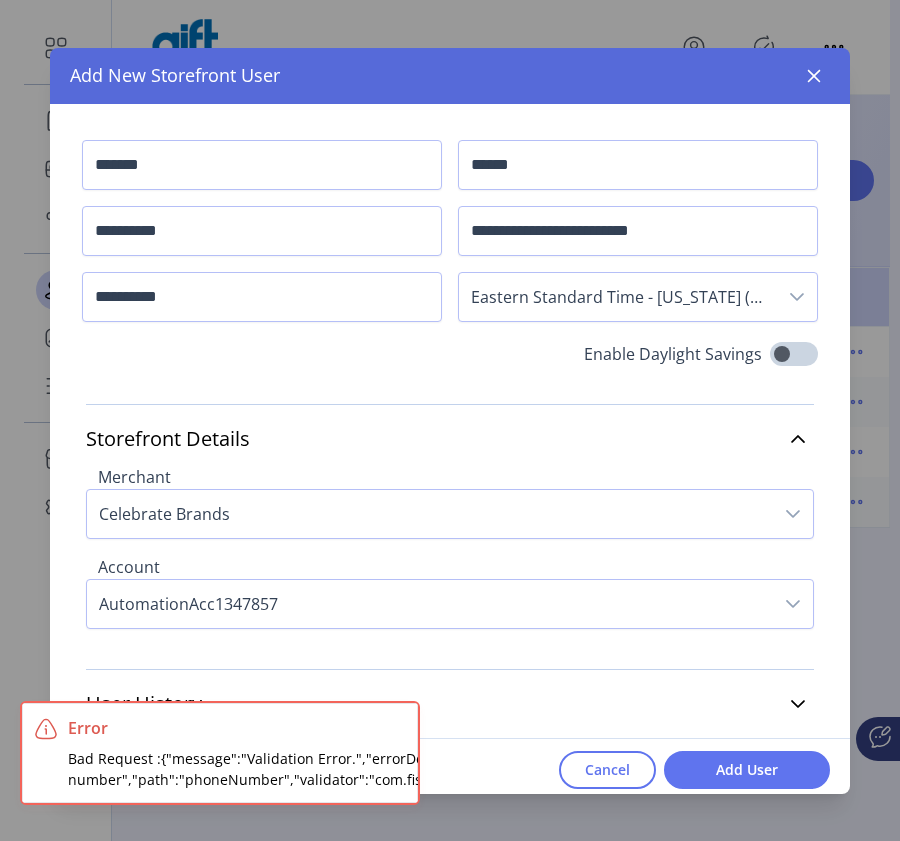 click on "Cancel Add User" at bounding box center [450, 769] 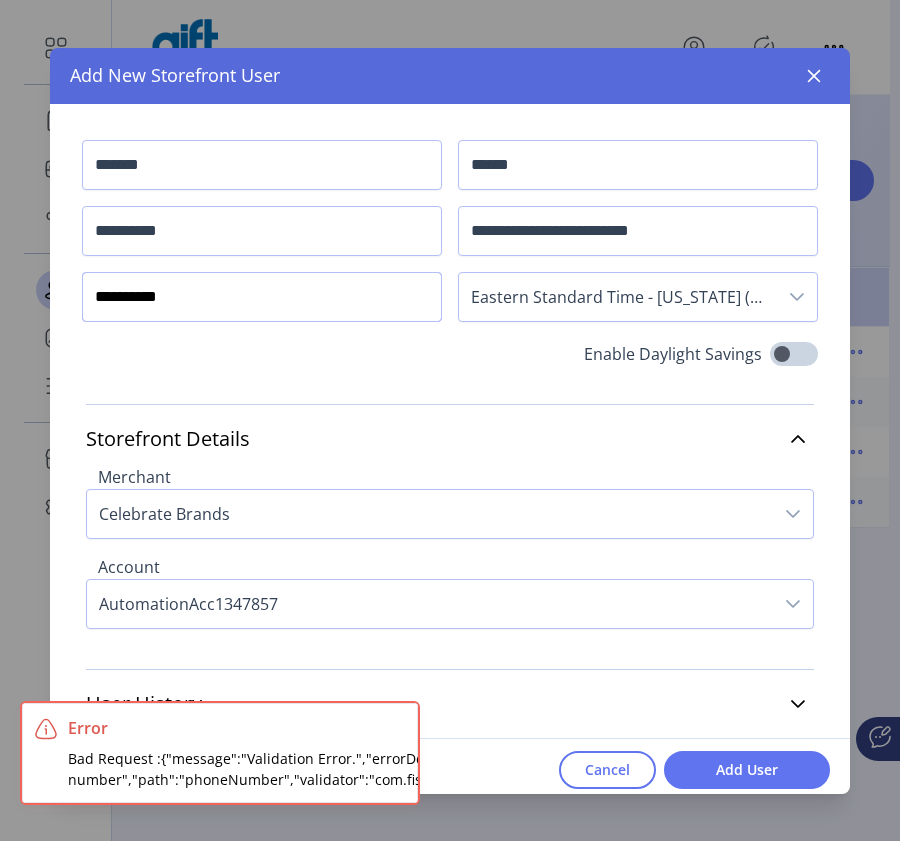 click on "**********" at bounding box center (262, 297) 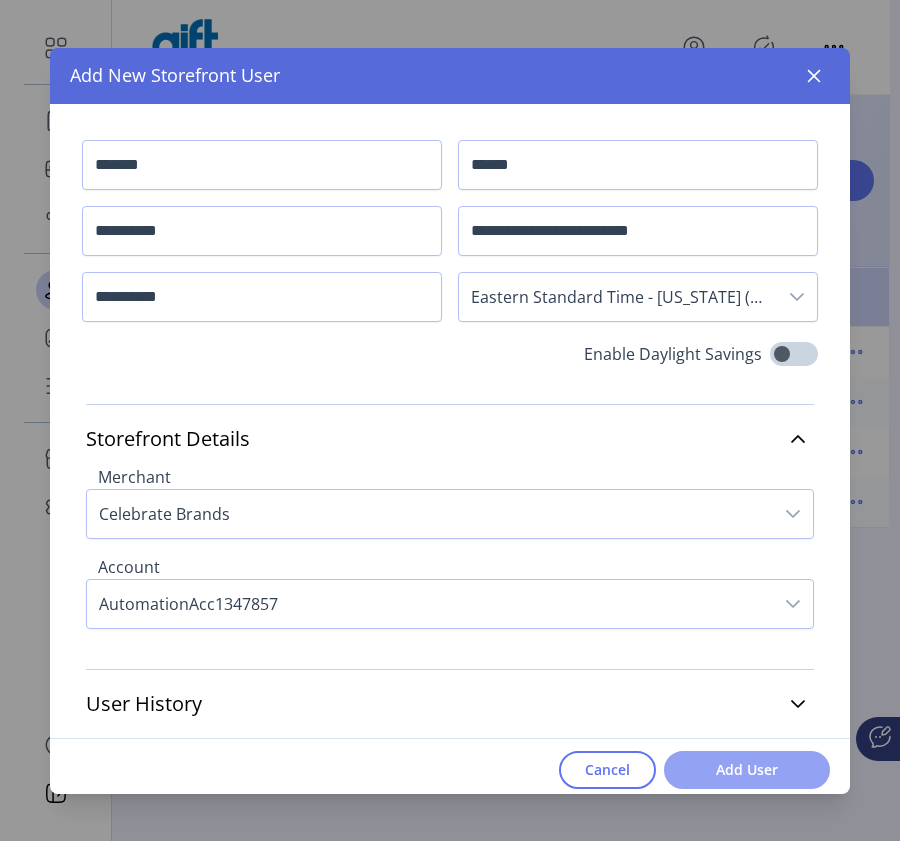 click on "Add User" at bounding box center [747, 769] 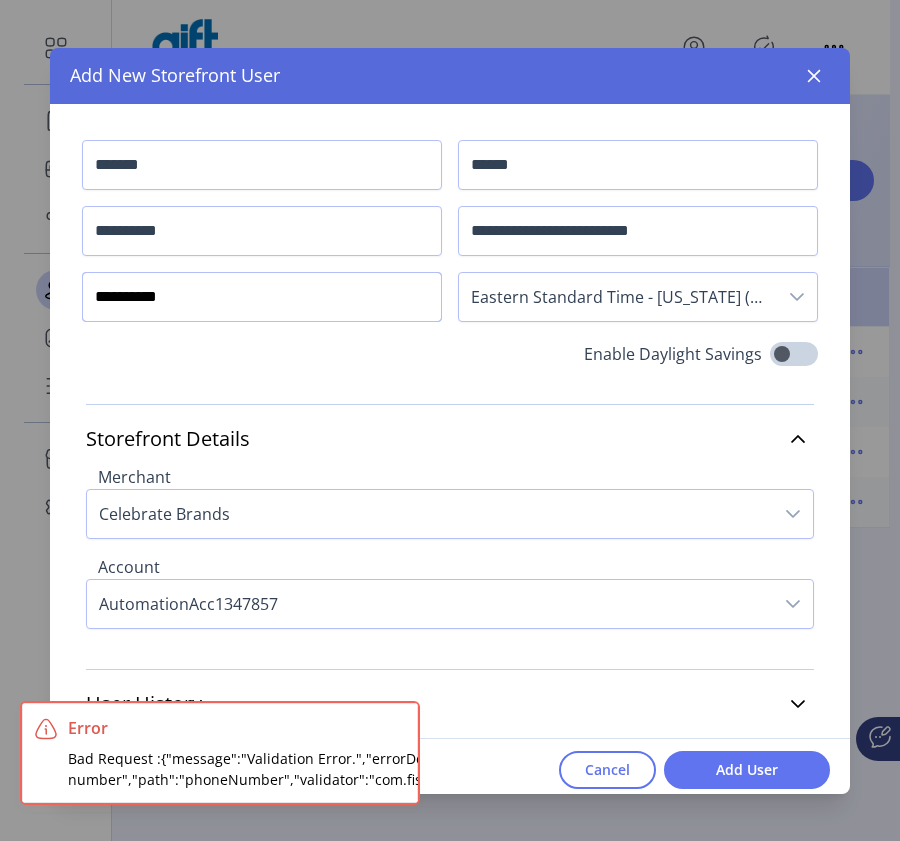 drag, startPoint x: 200, startPoint y: 298, endPoint x: -4, endPoint y: 284, distance: 204.47983 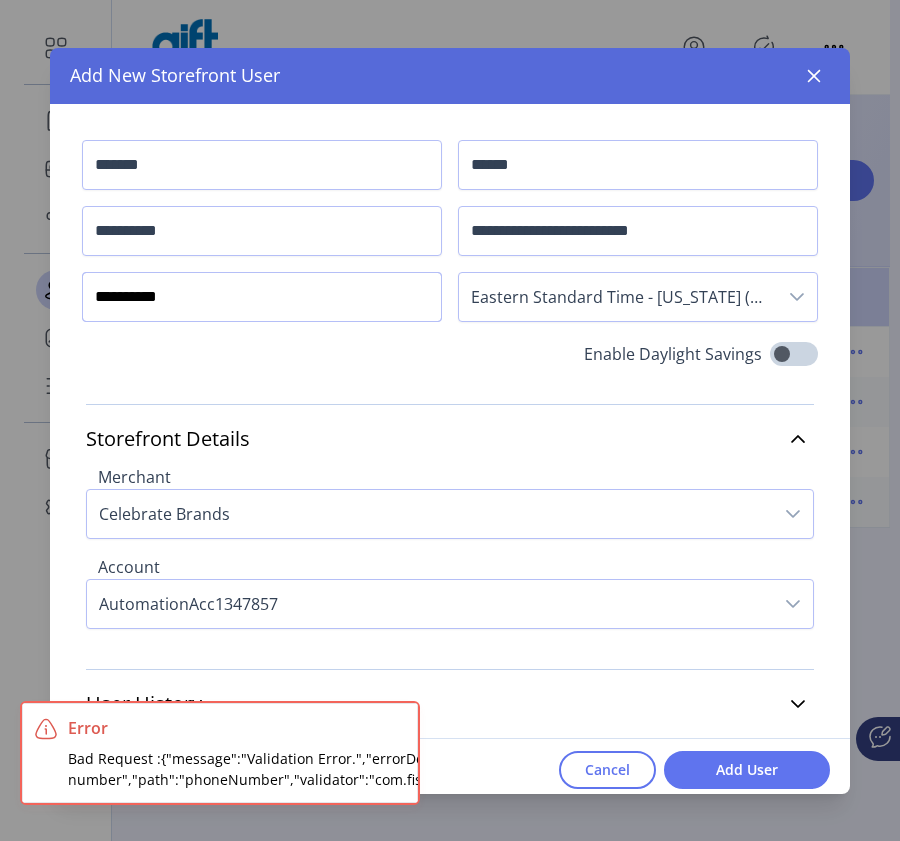 click on "Error Bad Request :{"message":"Validation Error.","errorDetails":[{"message":"Invalid phone number","path":"phoneNumber","validator":"com.fisv.gift.common.core.constraint.annotation.ValidPhone"}],"traceId":"a2d7831543349773013de96519414425"}
Dashboard
Orders
Catalog
Promotions
Users
Accounts
Schedules
Storefront Configuration Styling
Program Settings Templates
Help
Expand
Add New Storefront User *******" at bounding box center [450, 420] 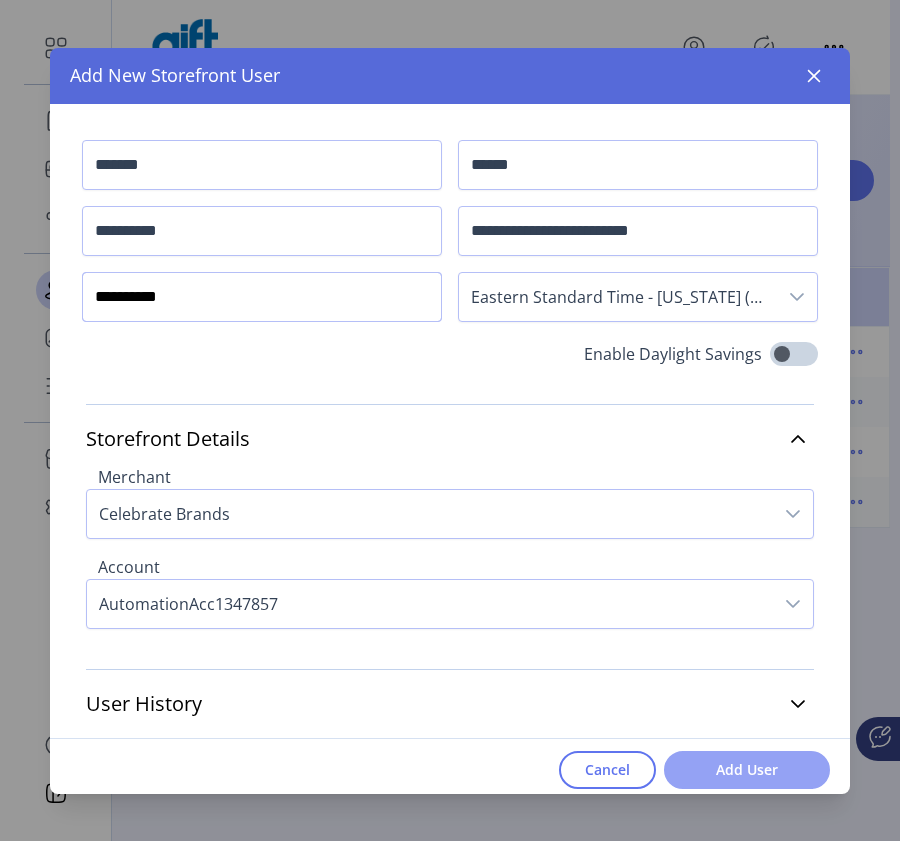 type on "**********" 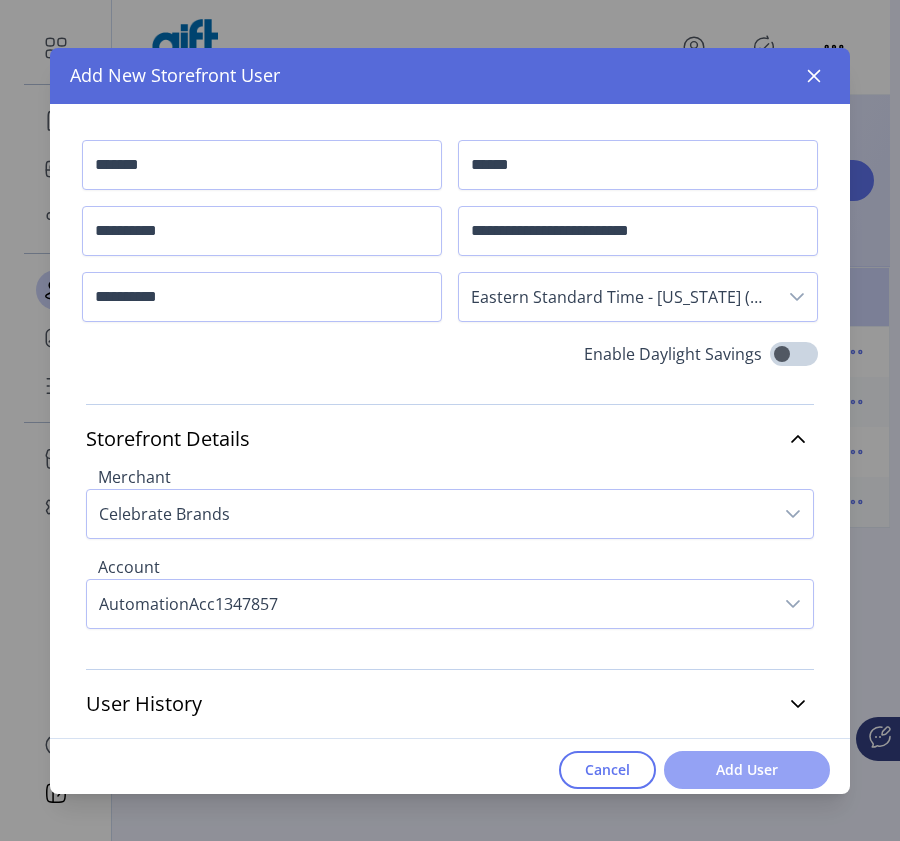 click on "Add User" at bounding box center [747, 770] 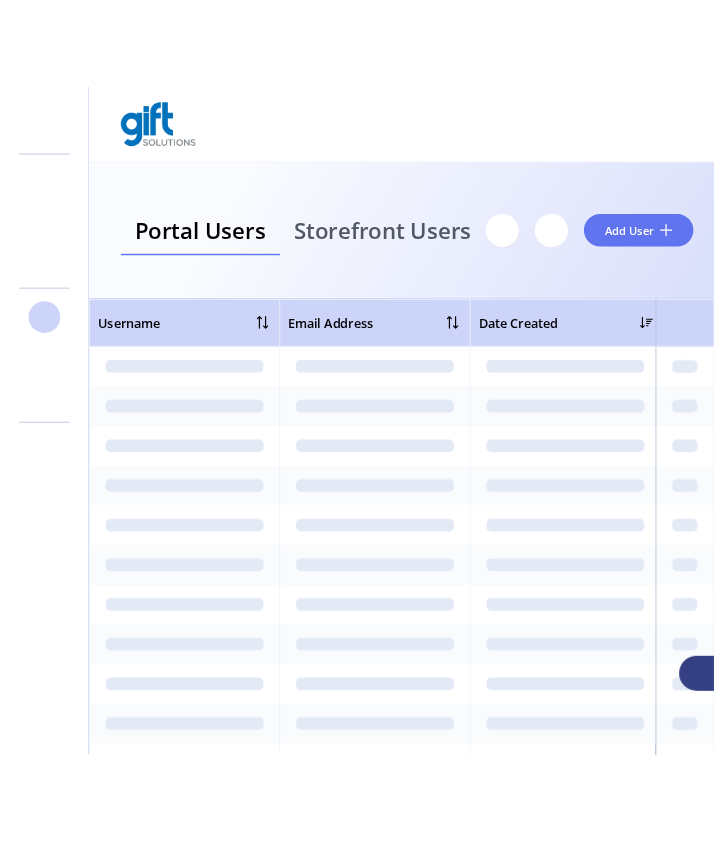 scroll, scrollTop: 0, scrollLeft: 0, axis: both 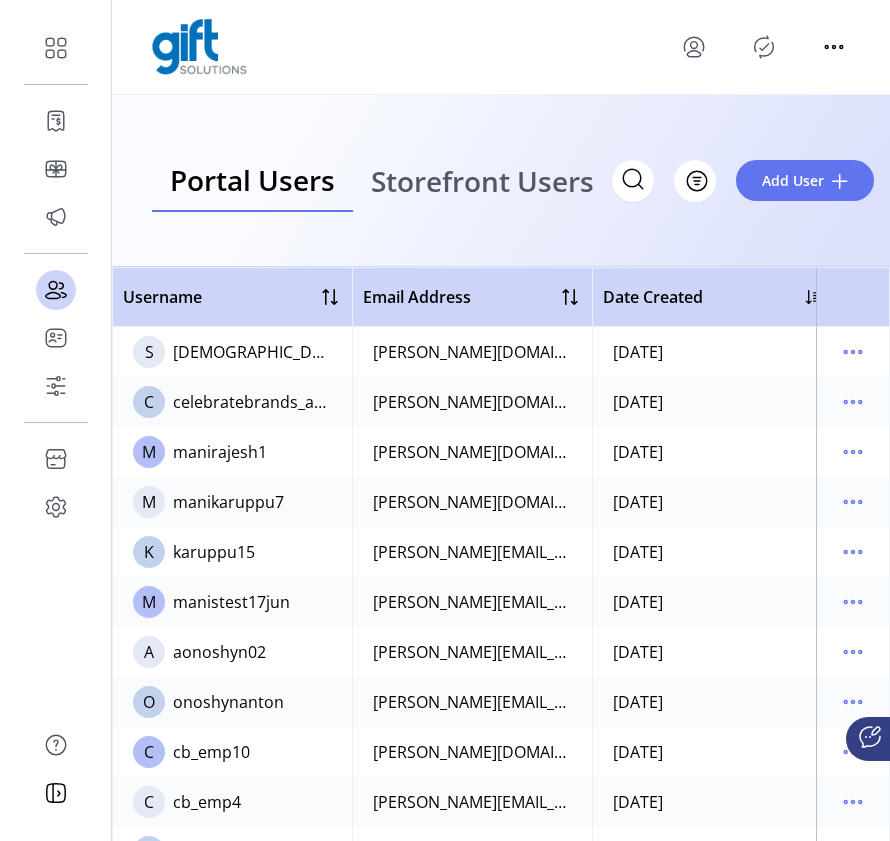 click on "Storefront Users" at bounding box center (482, 181) 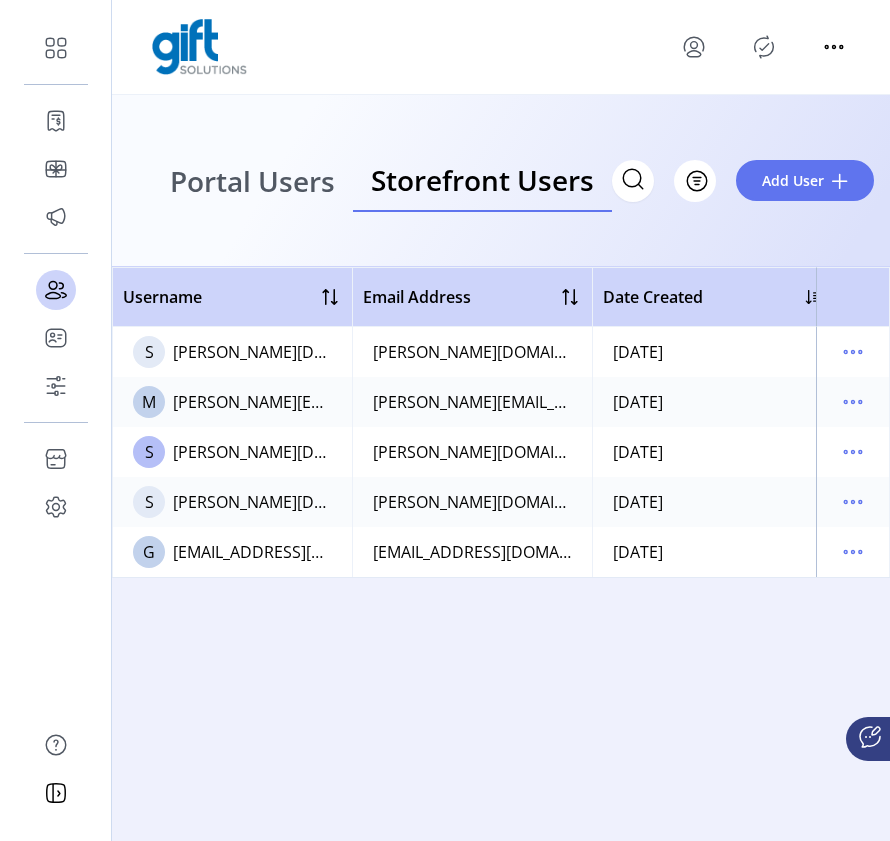 click 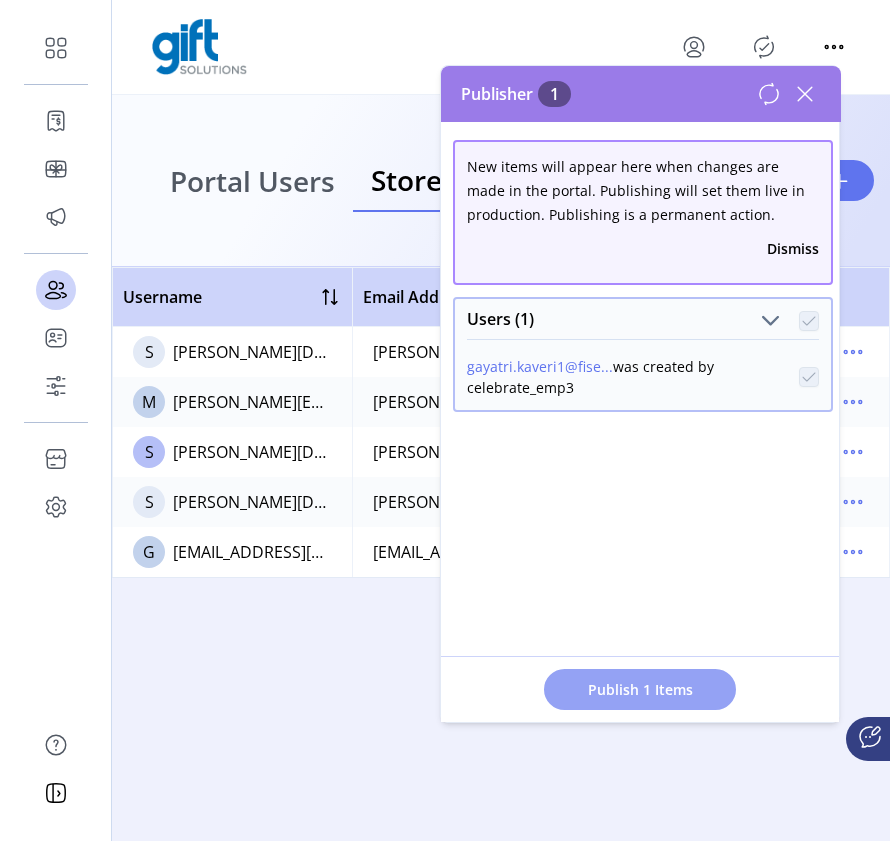 click on "Publish 1 Items" at bounding box center [640, 689] 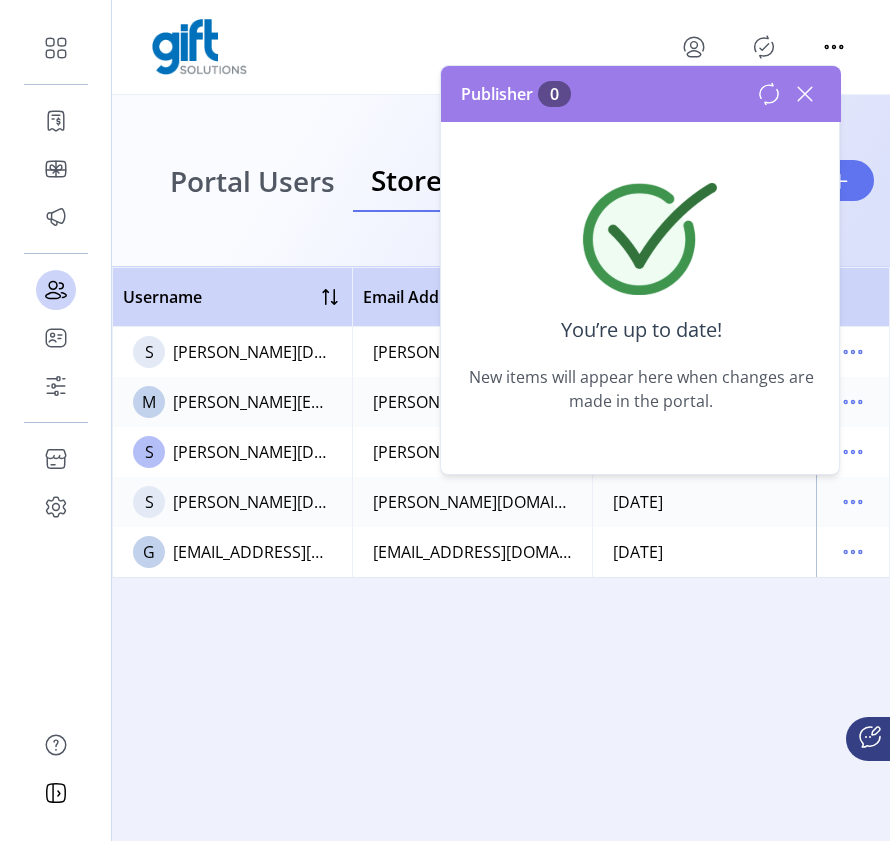 click 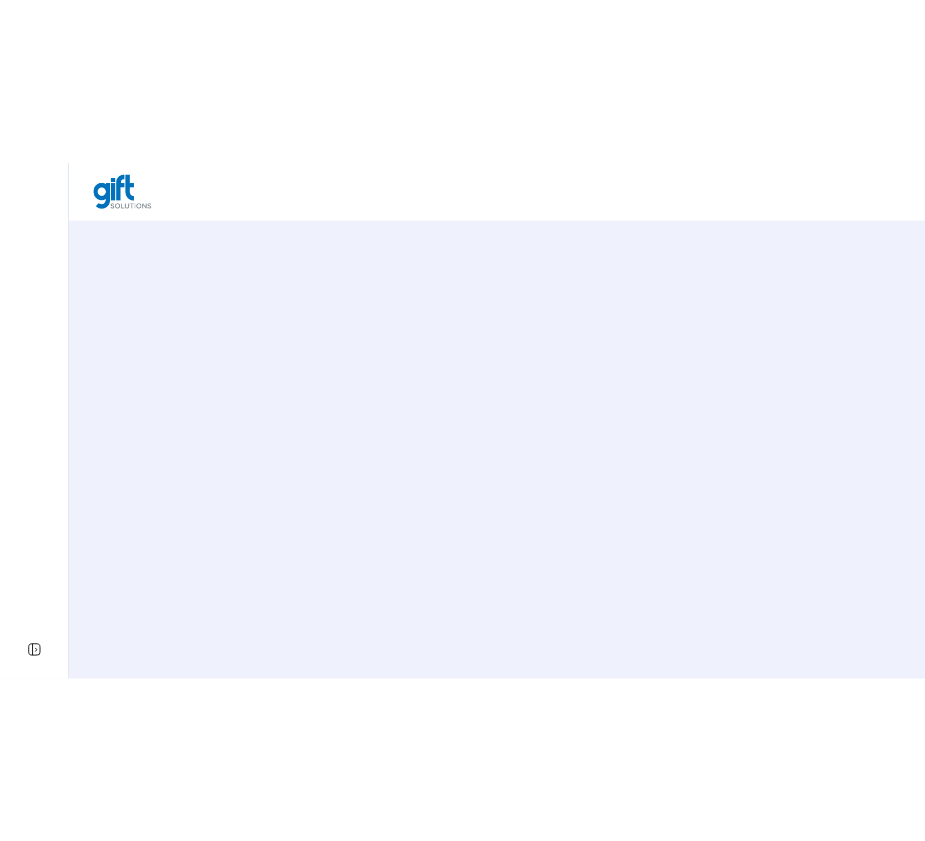 scroll, scrollTop: 0, scrollLeft: 0, axis: both 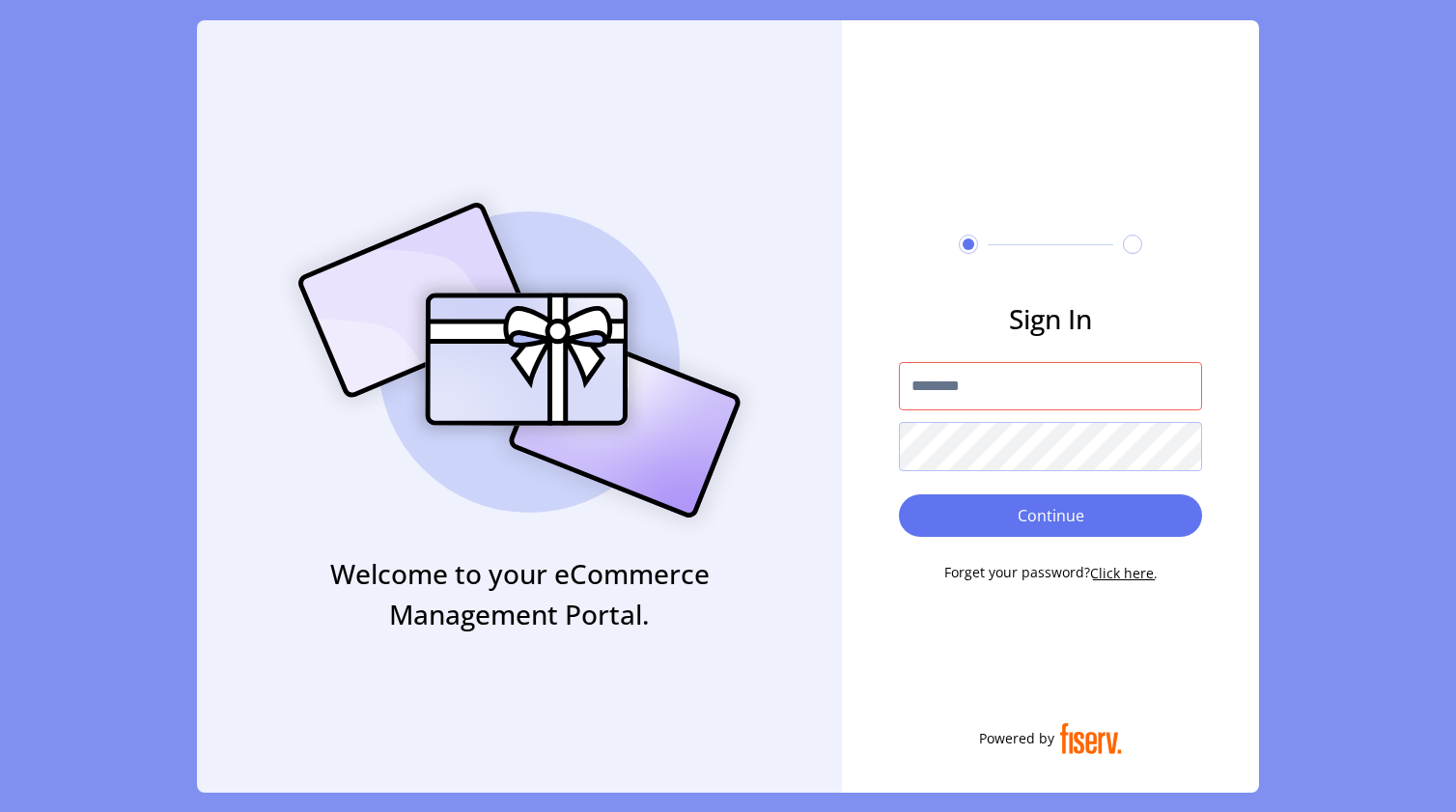 type on "**********" 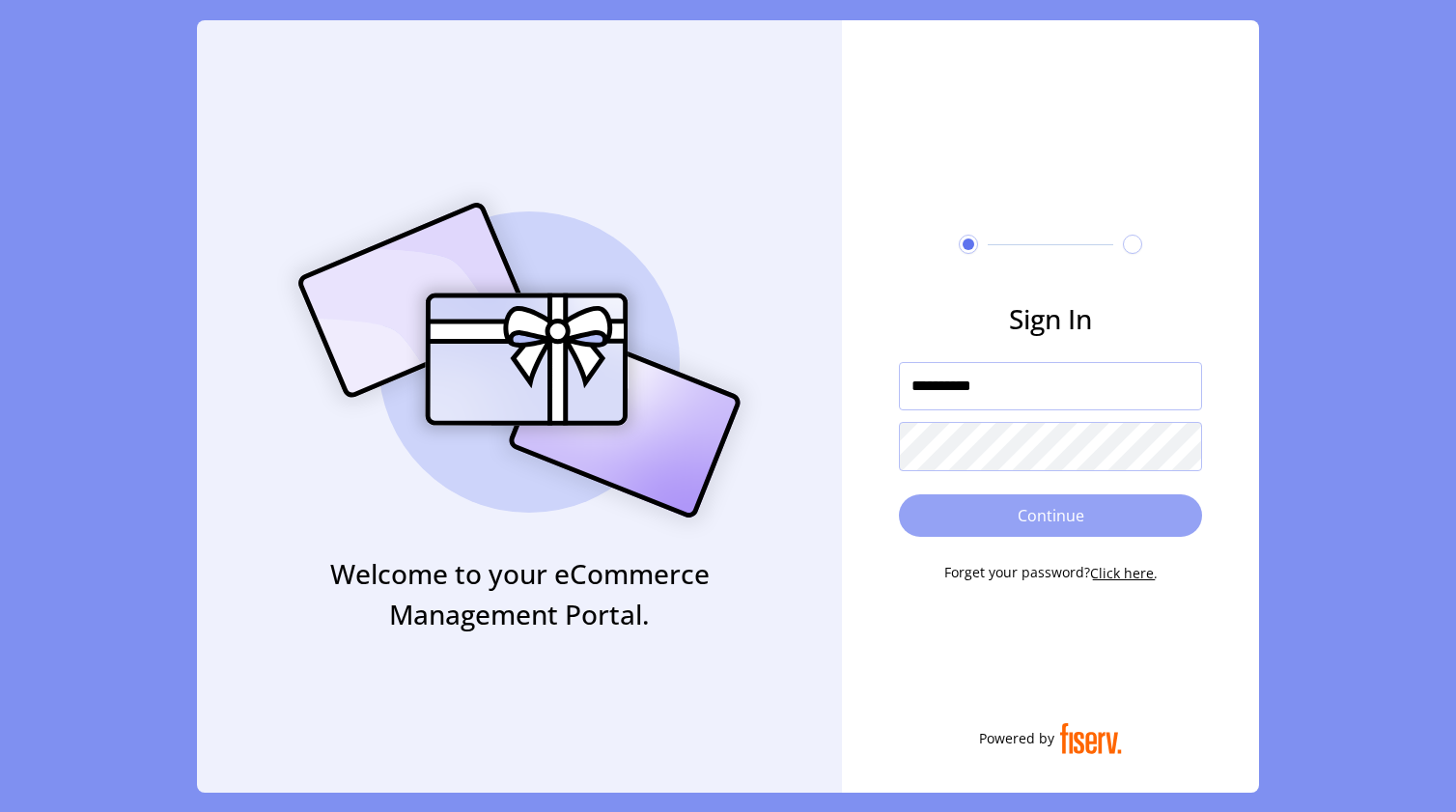 click on "Continue" at bounding box center (1050, 516) 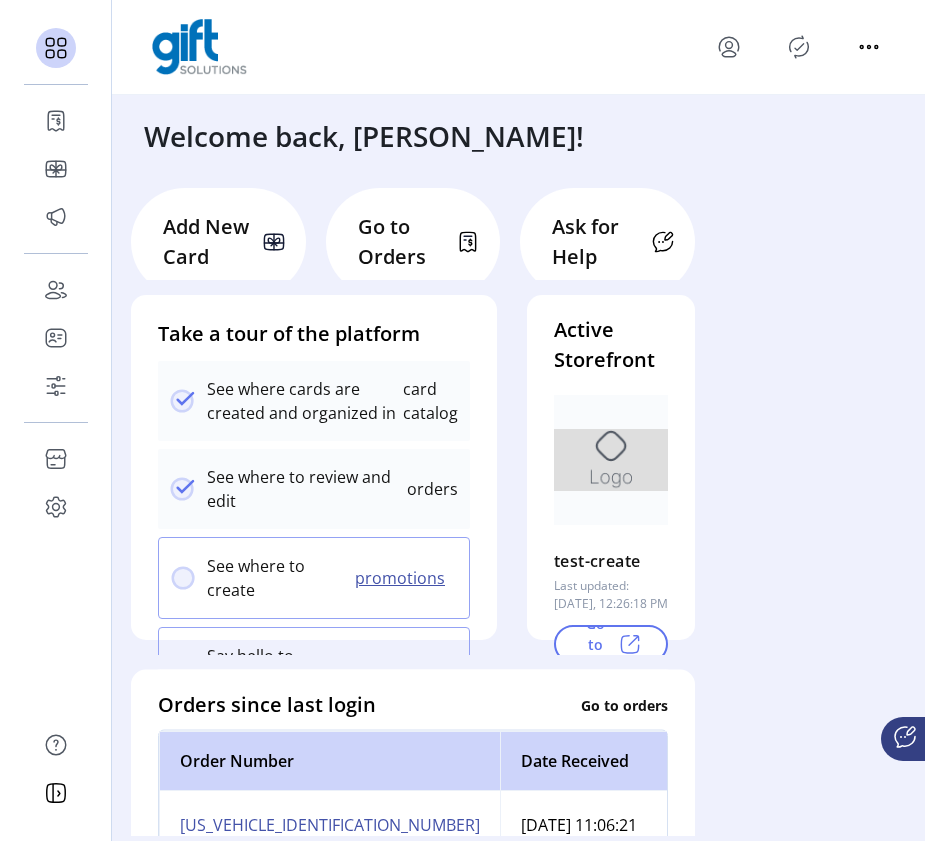 click 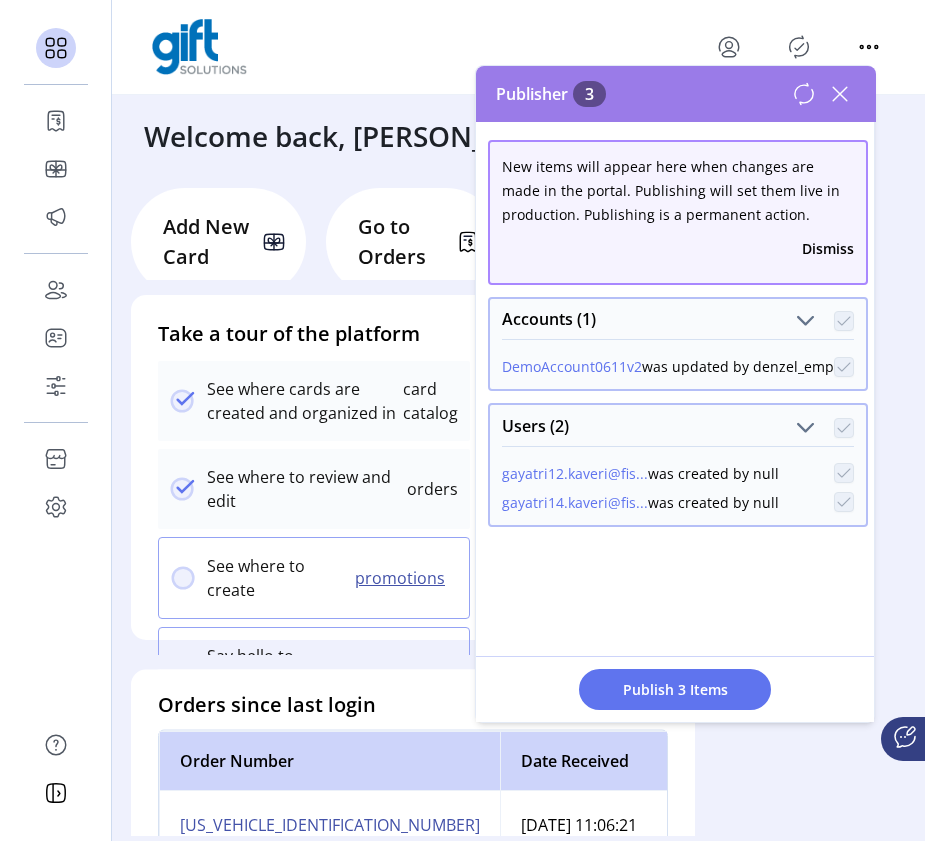 click 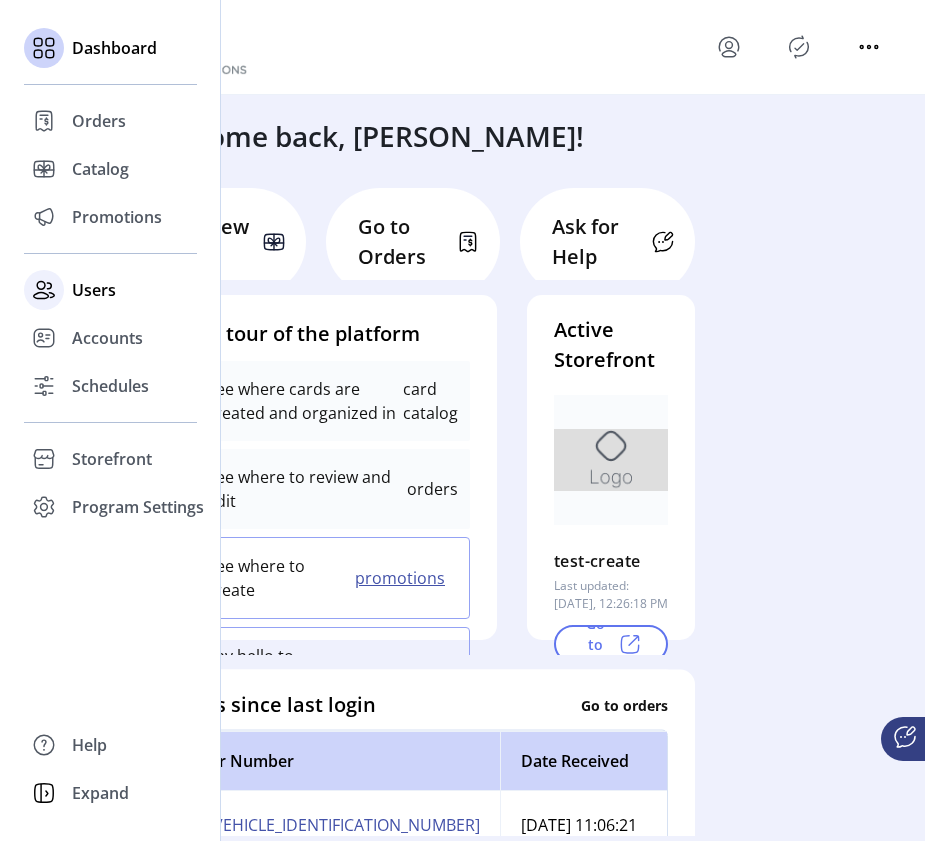click on "Users" 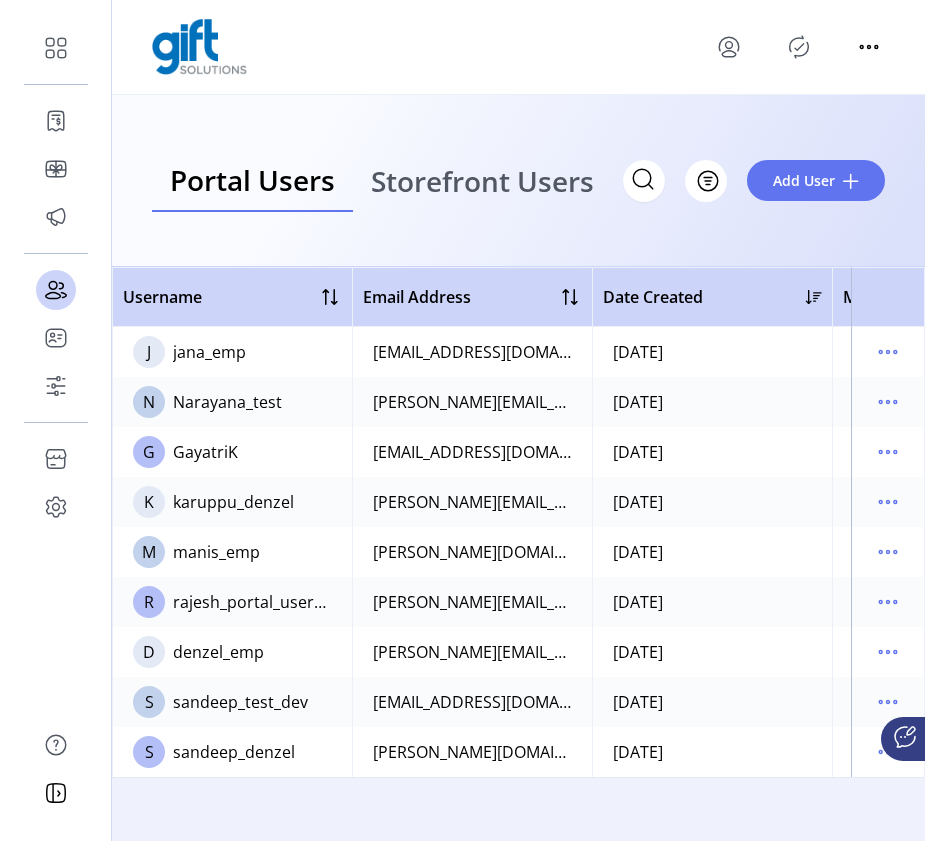 click on "Storefront Users" at bounding box center (482, 181) 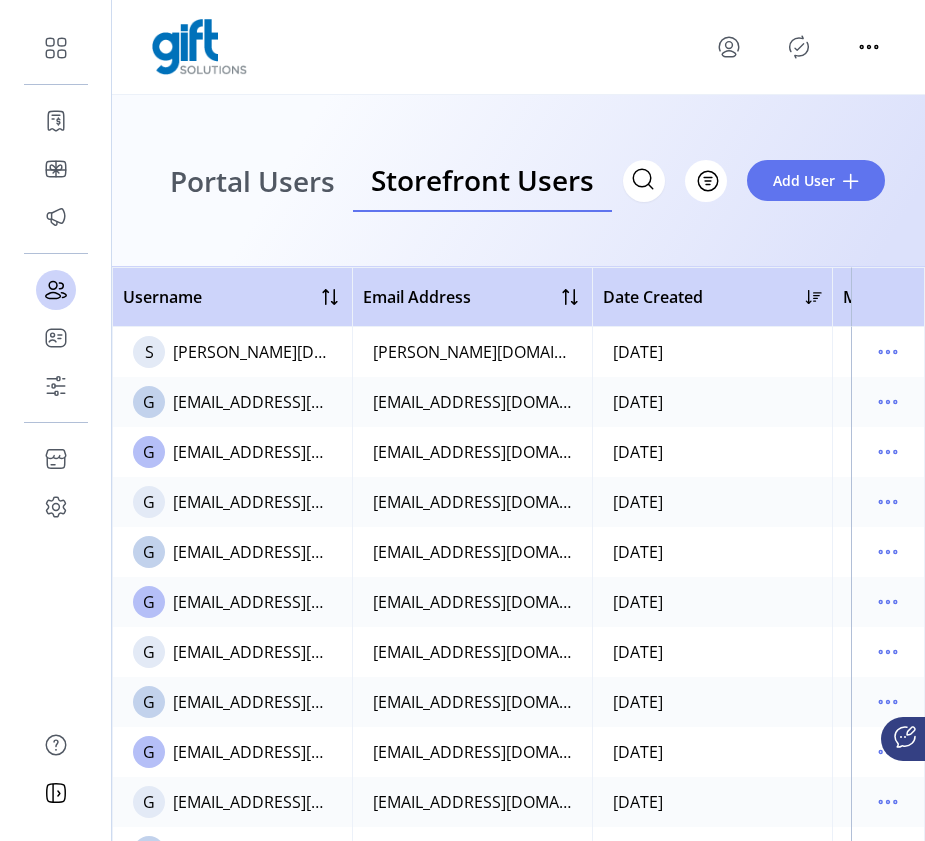 click 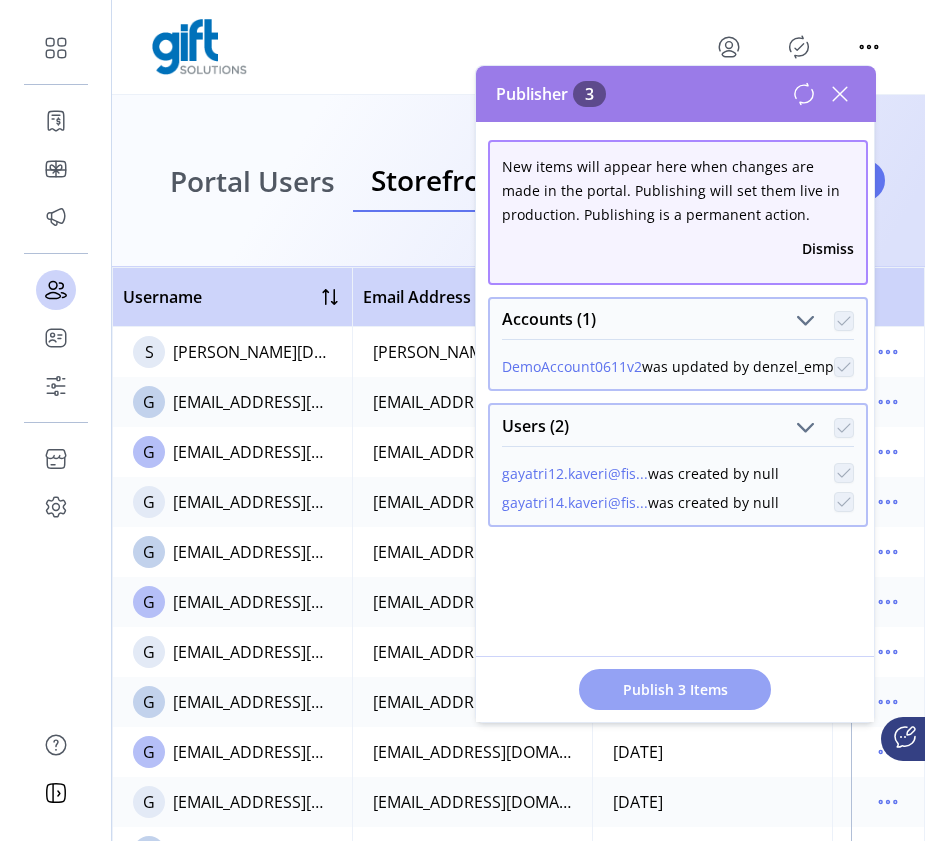 click on "Publish 3 Items" at bounding box center [675, 689] 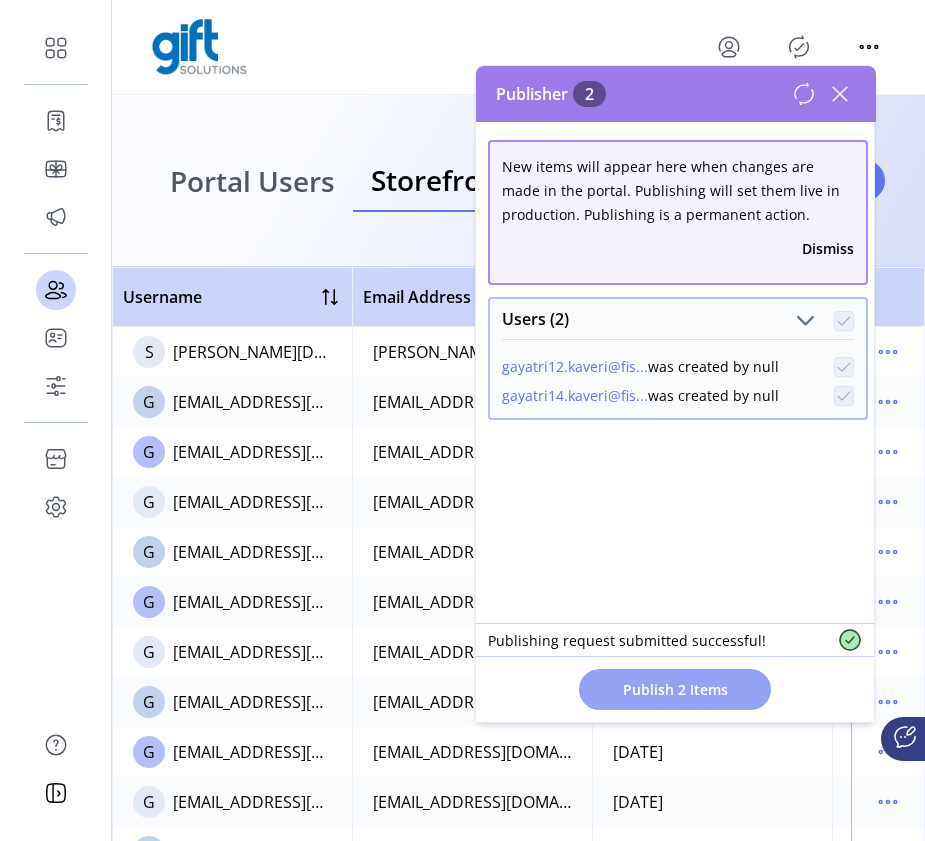 click on "Publish 2 Items" at bounding box center [675, 689] 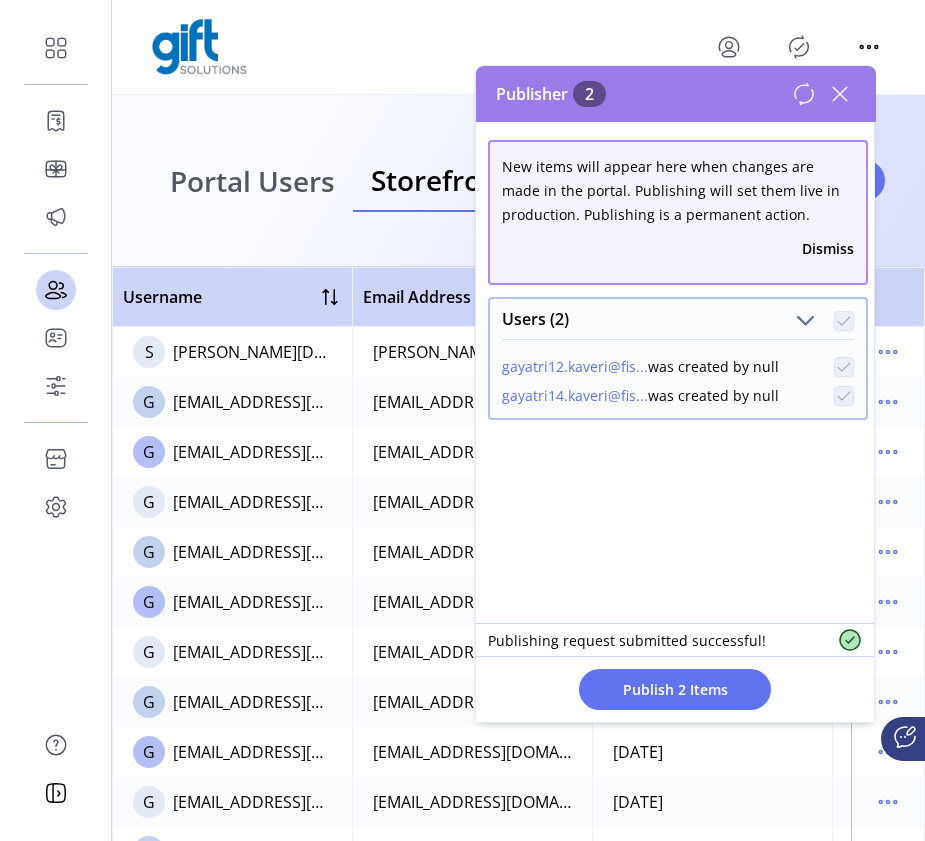click 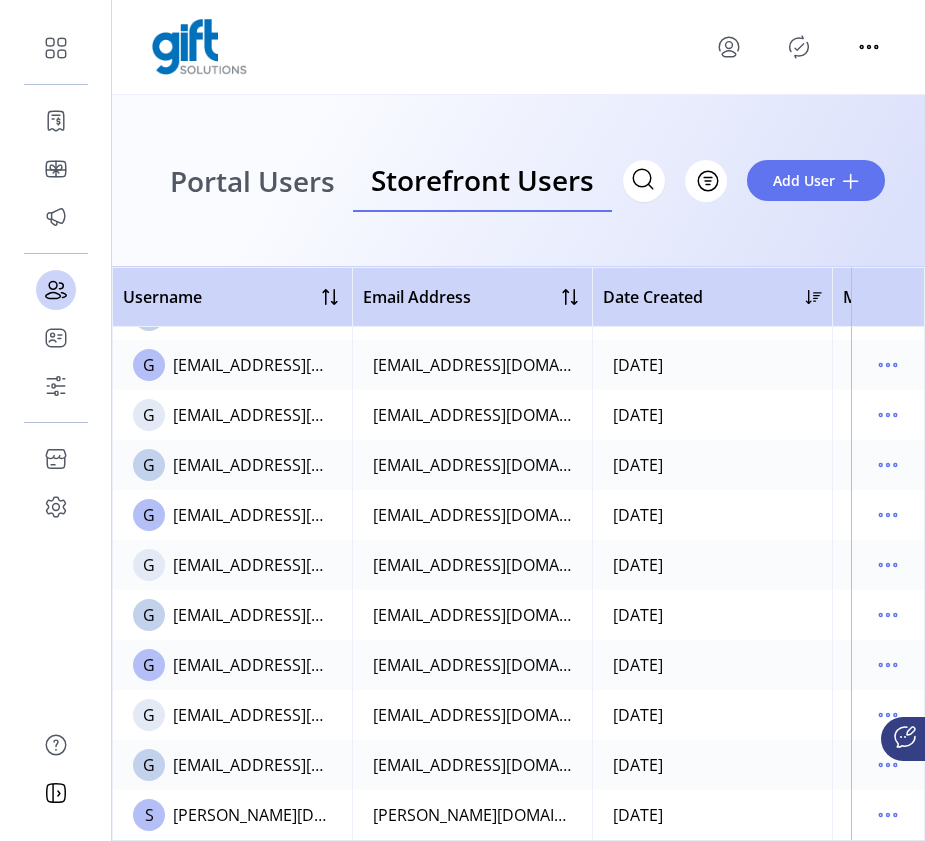 scroll, scrollTop: 253, scrollLeft: 0, axis: vertical 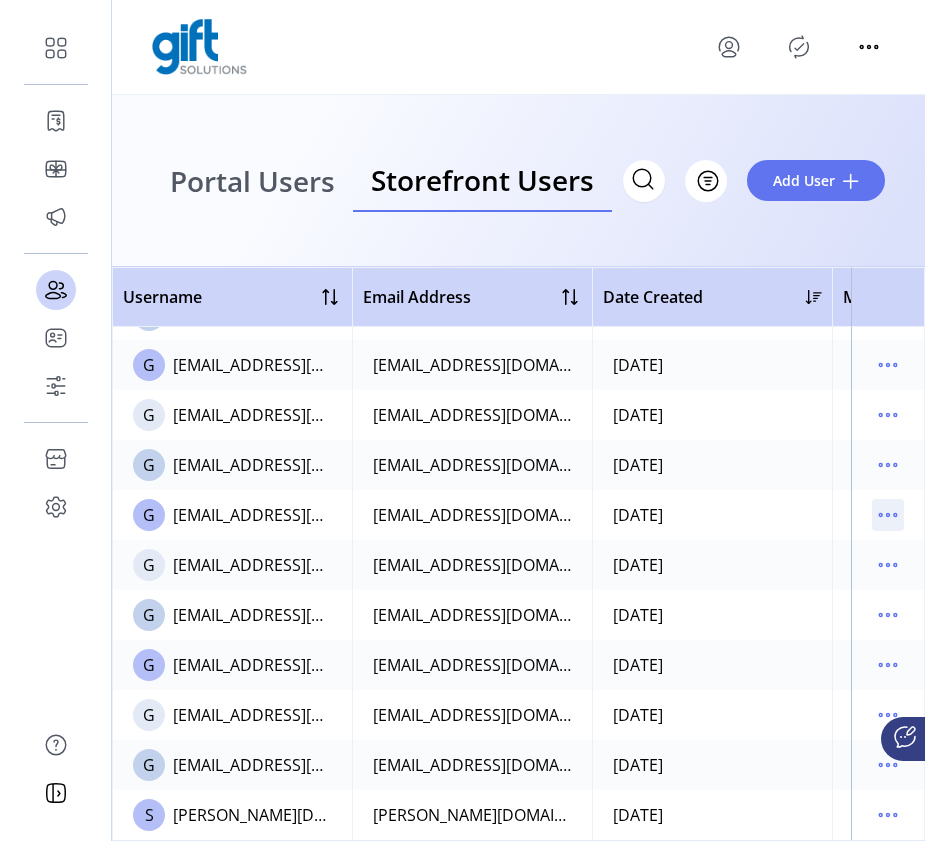 click 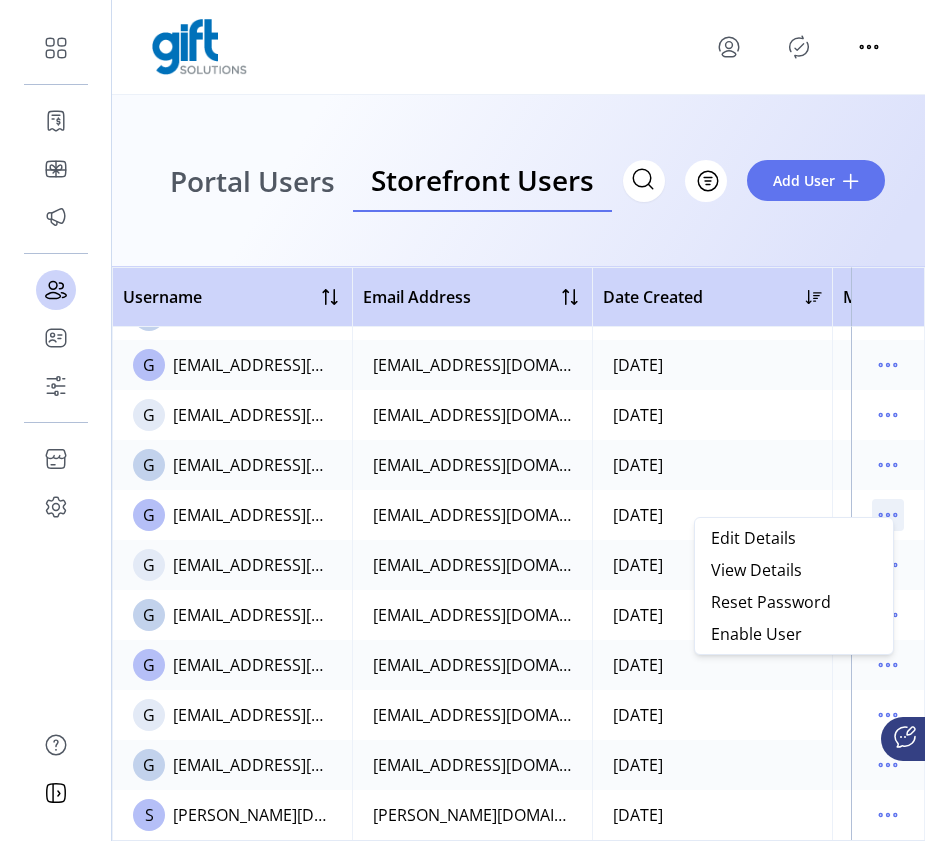 click 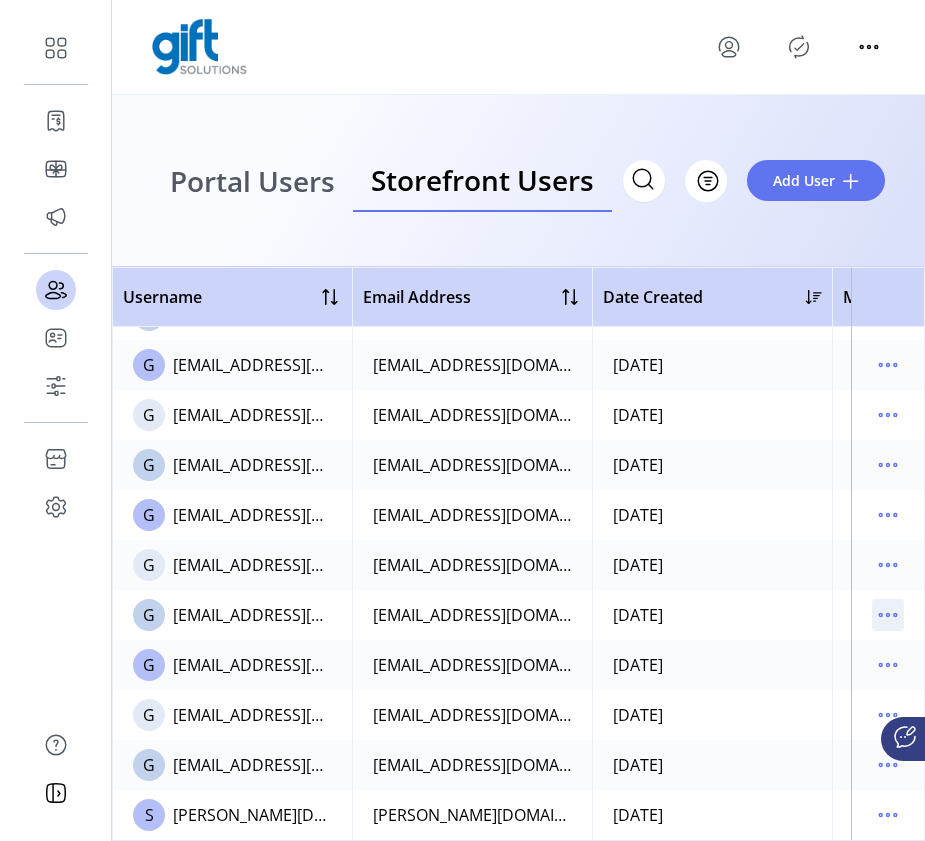 click 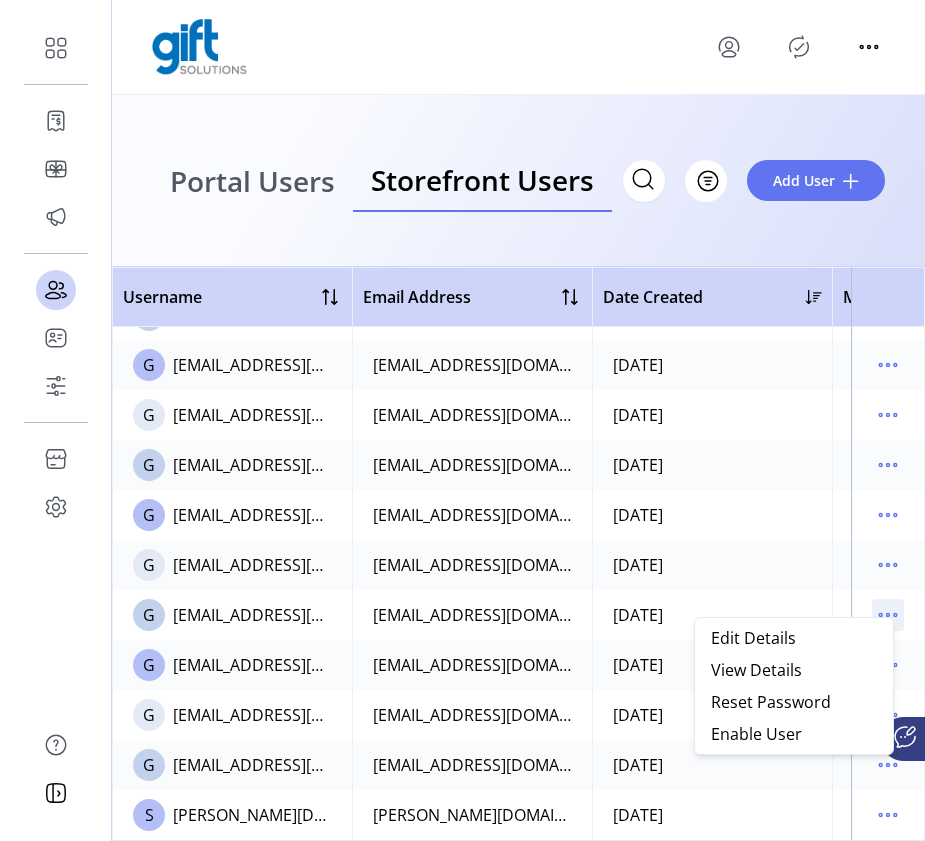 click 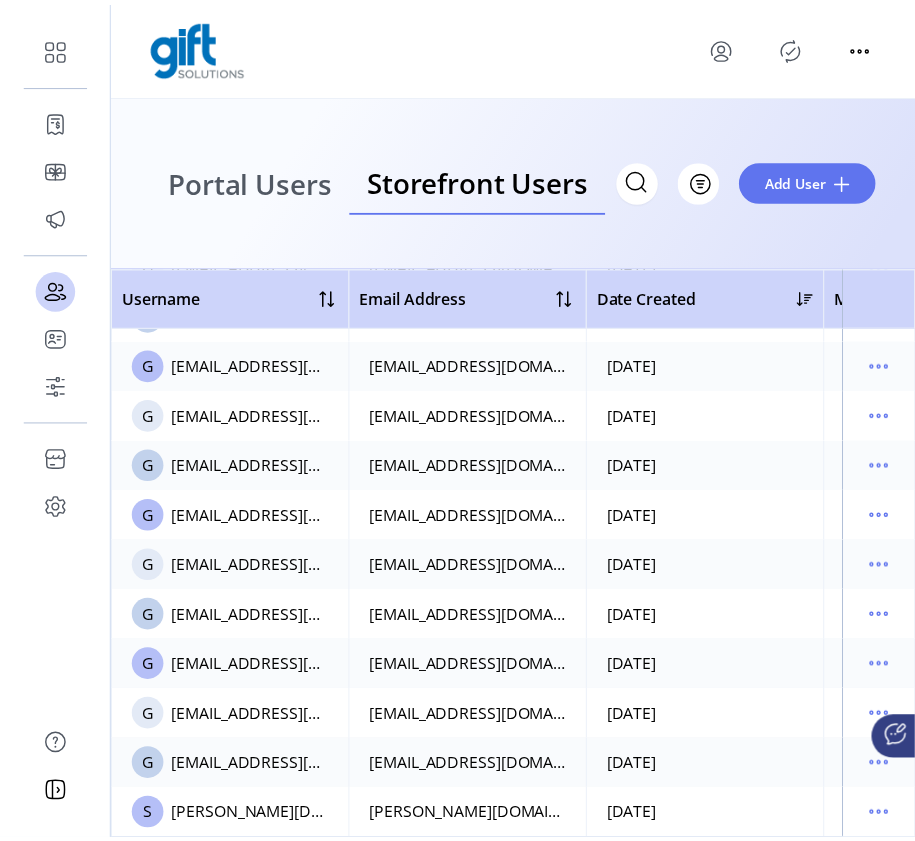 scroll, scrollTop: 0, scrollLeft: 0, axis: both 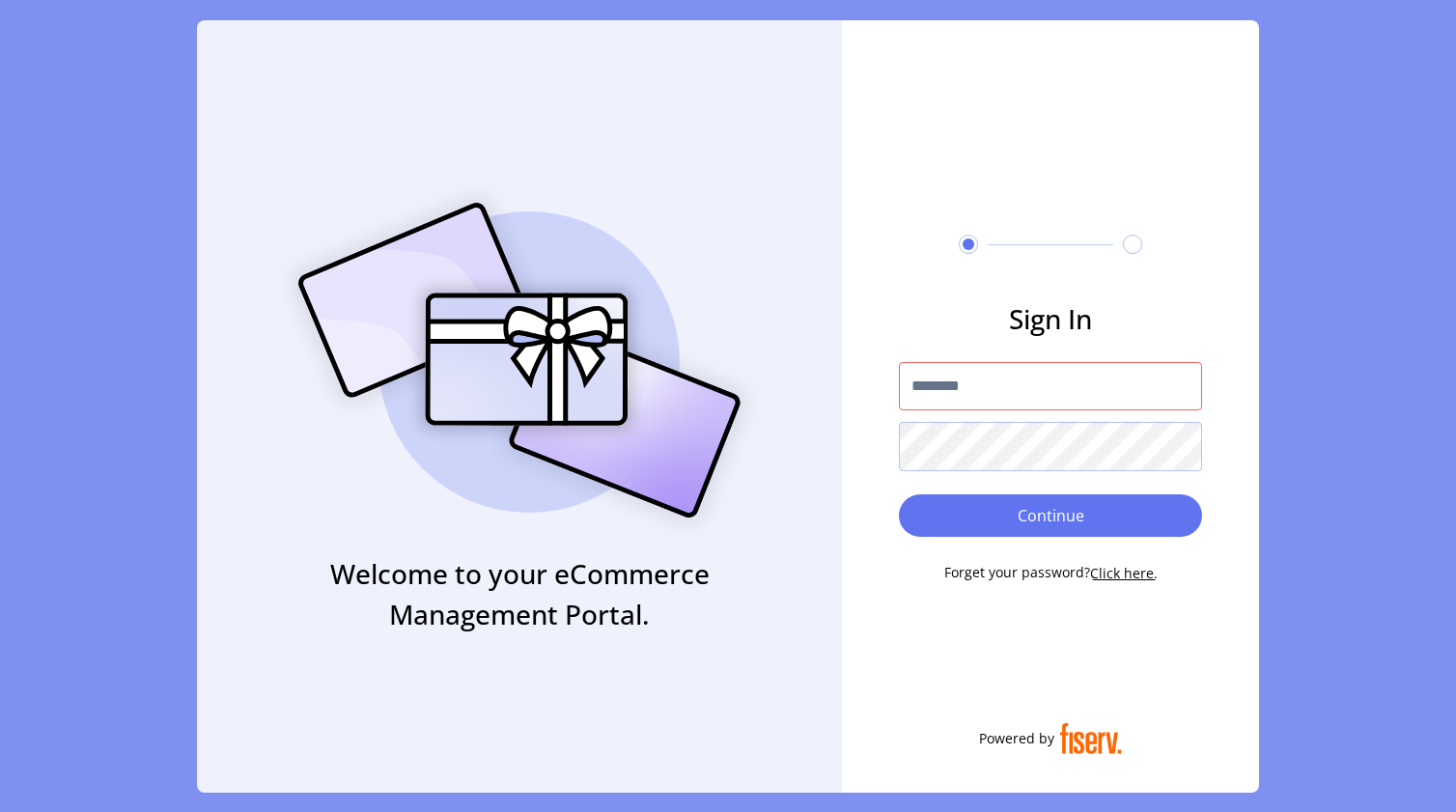 type on "**********" 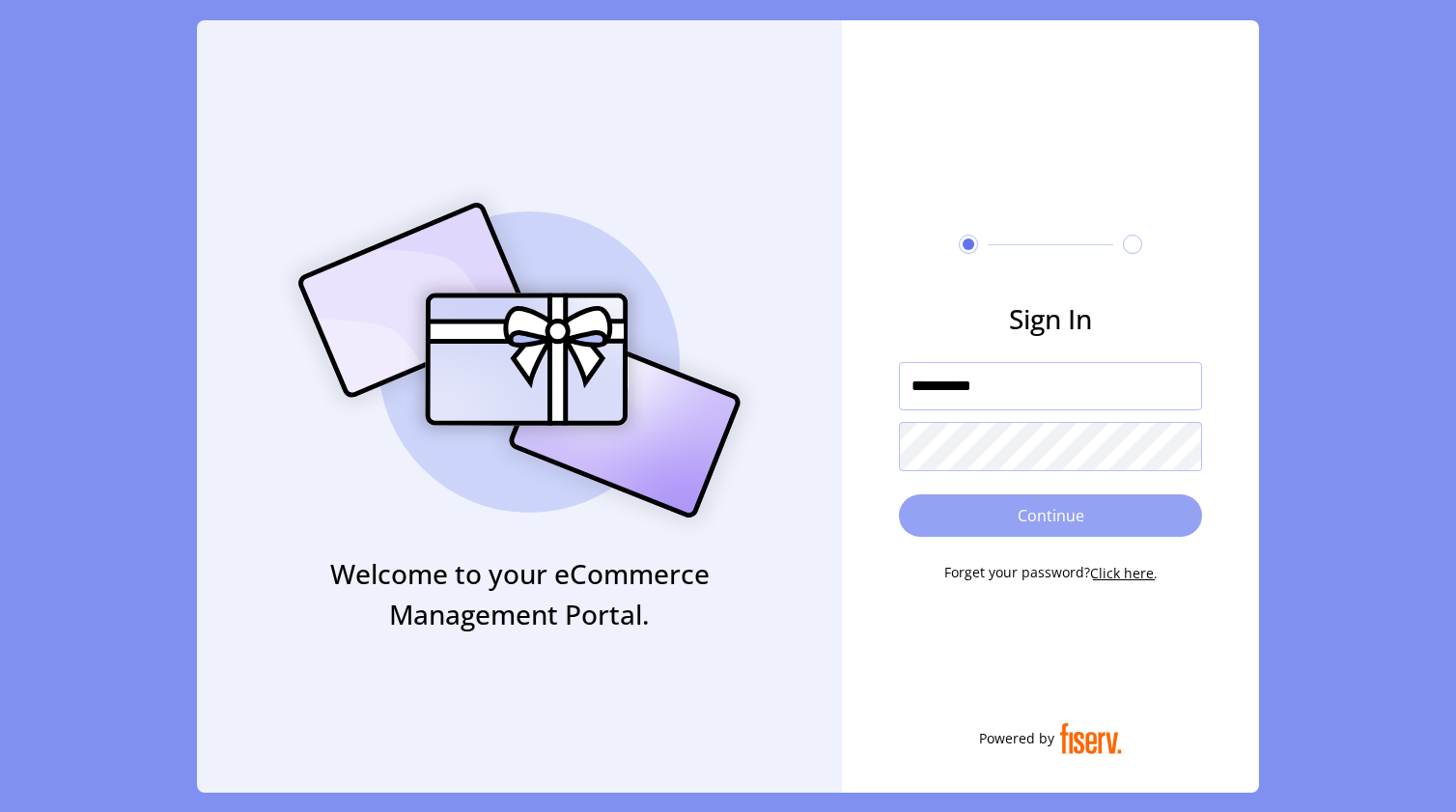 click on "Continue" at bounding box center [1050, 516] 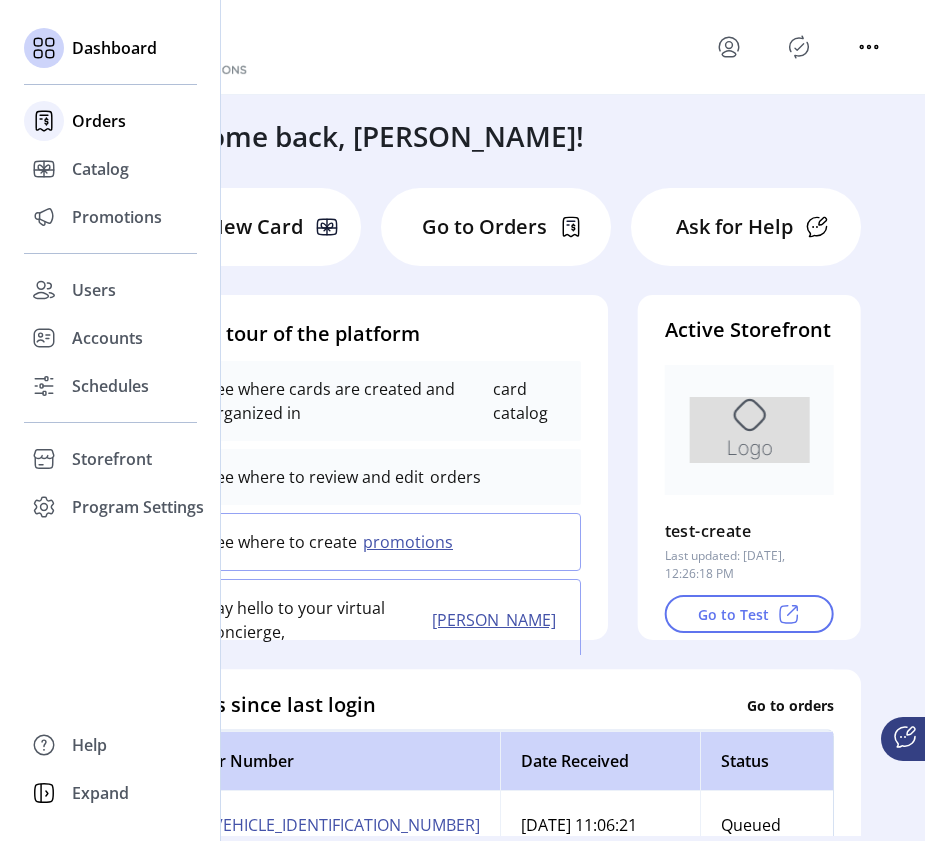 click on "Orders" 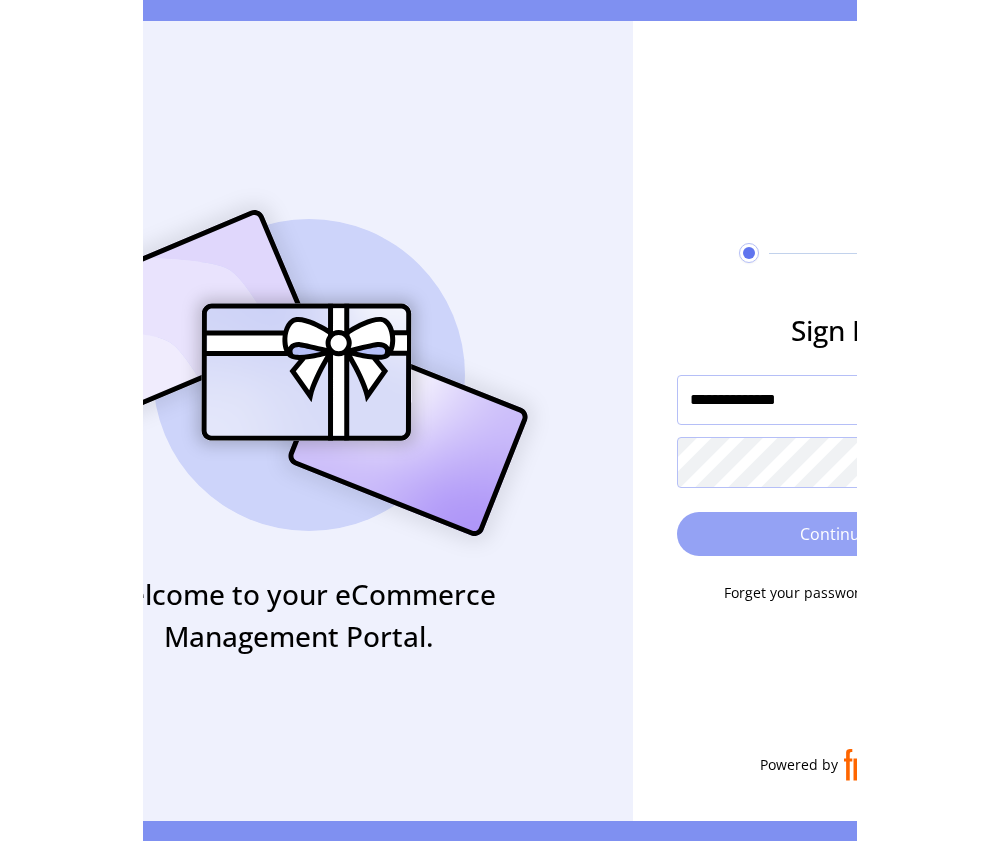 scroll, scrollTop: 0, scrollLeft: 0, axis: both 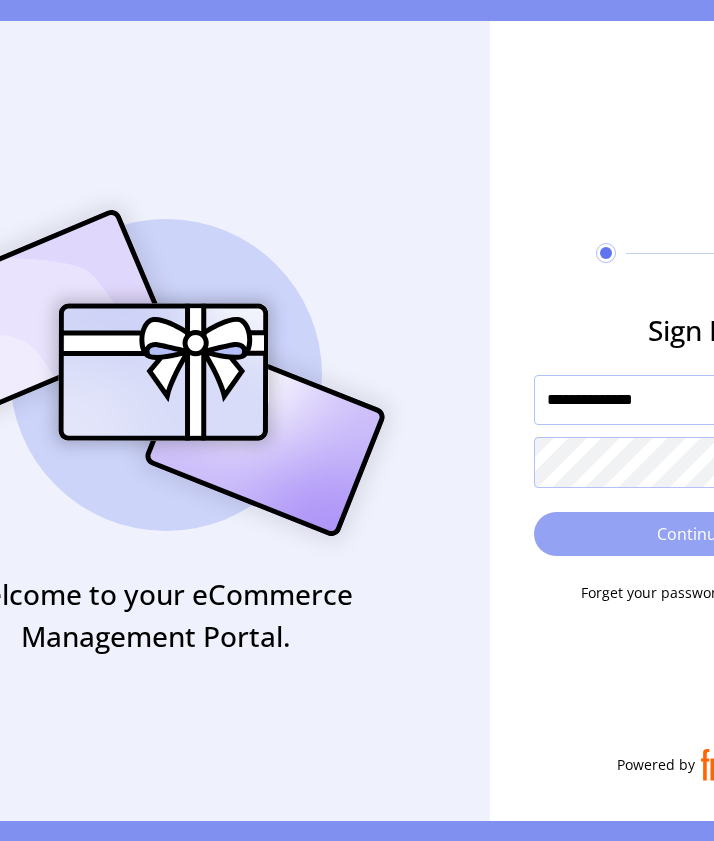 click on "Continue" at bounding box center [691, 534] 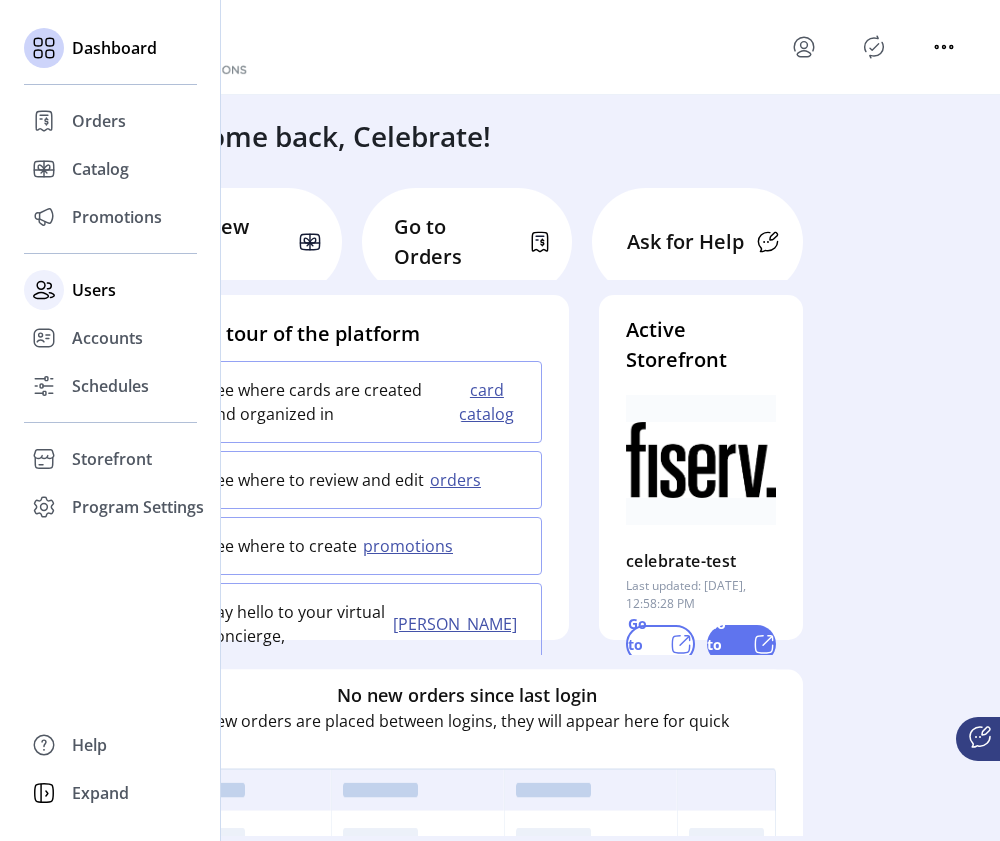 click on "Users" 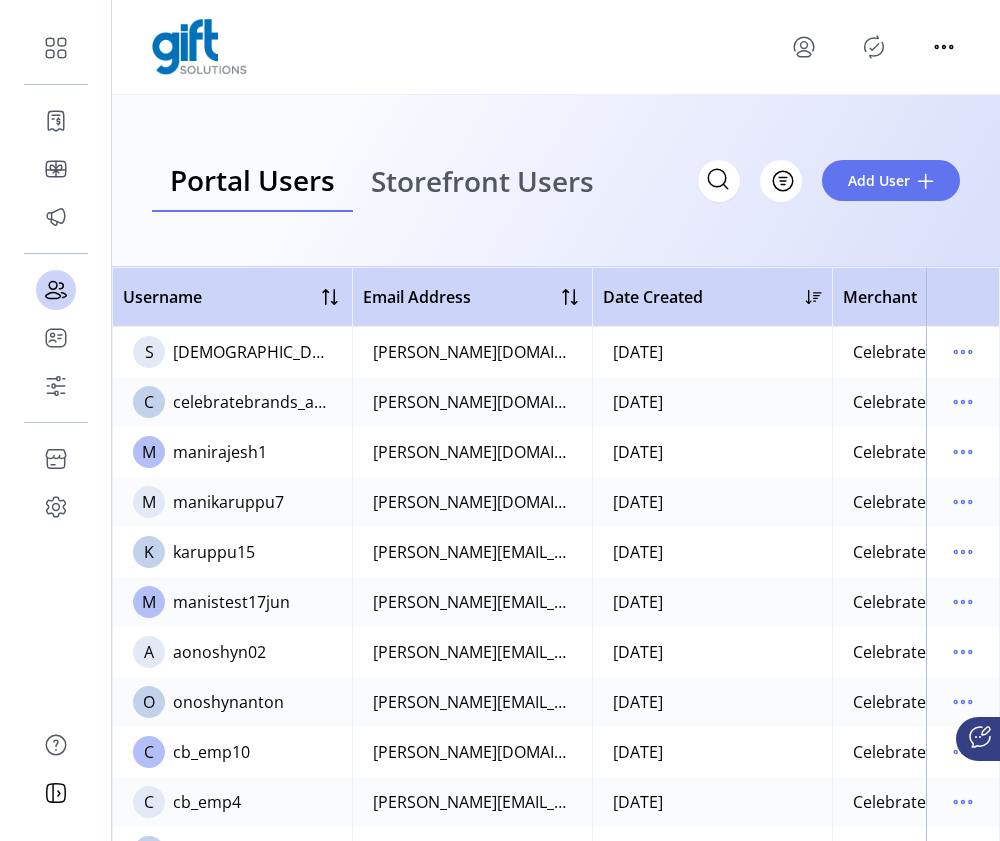click on "Storefront Users" at bounding box center [482, 181] 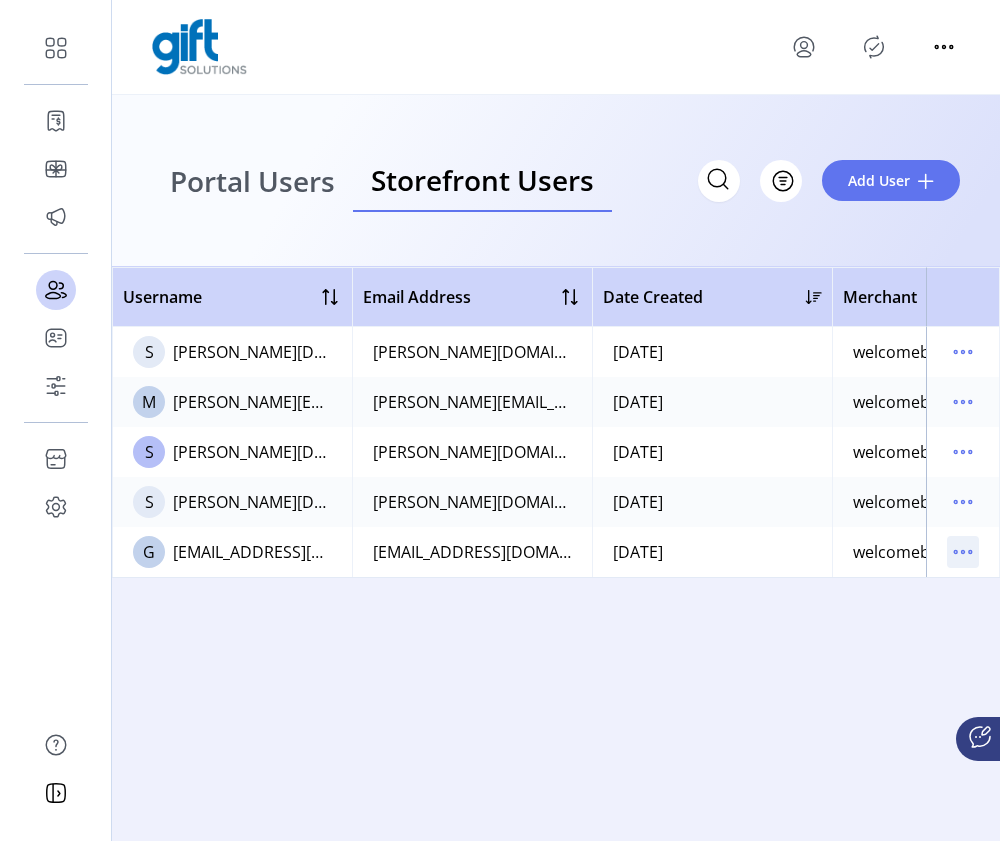click 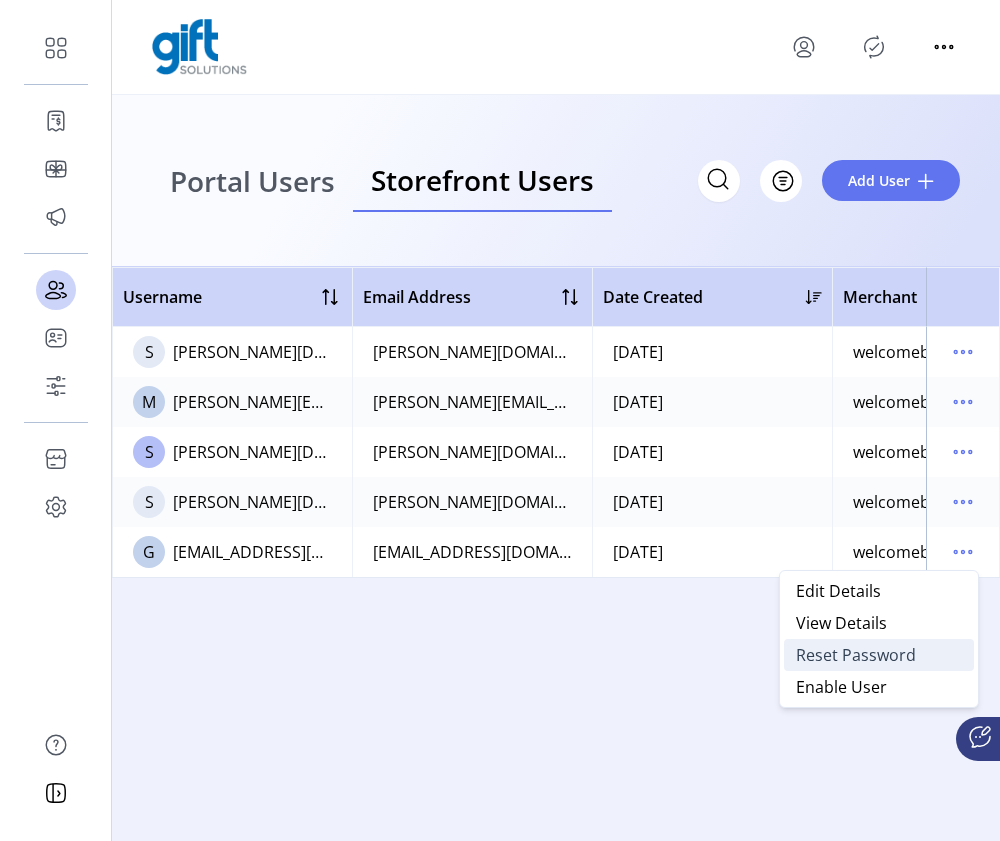 click on "Reset Password" at bounding box center [856, 655] 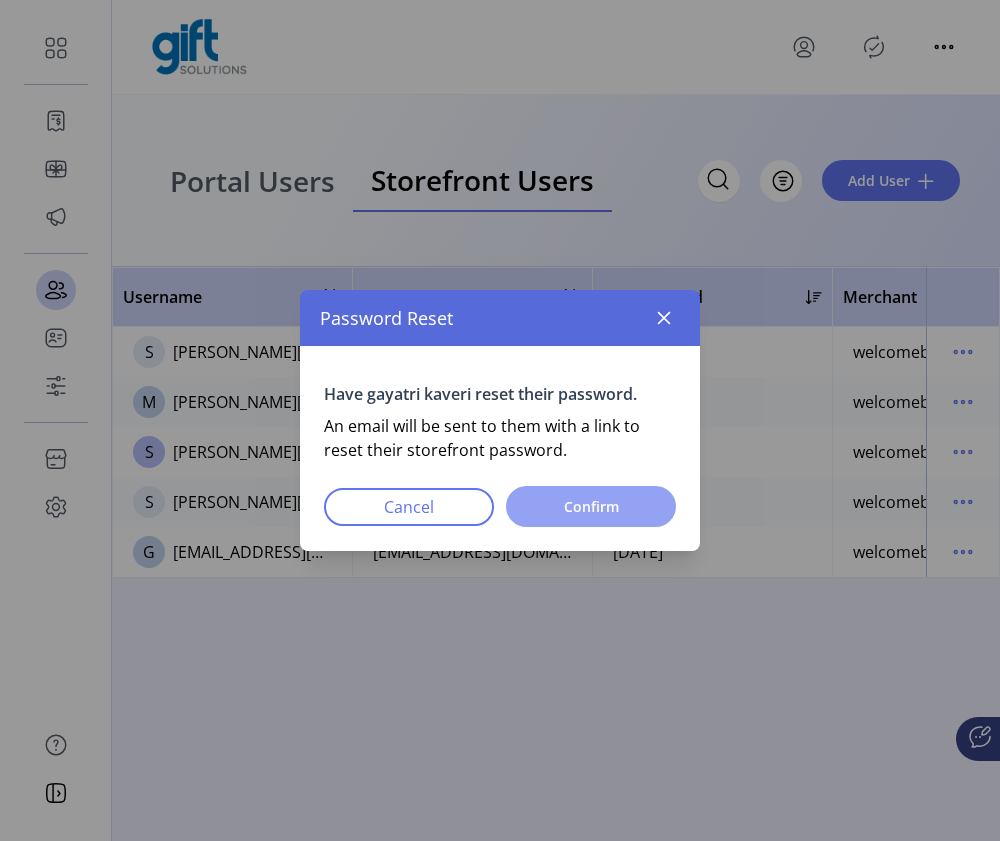 click on "Confirm" at bounding box center (591, 506) 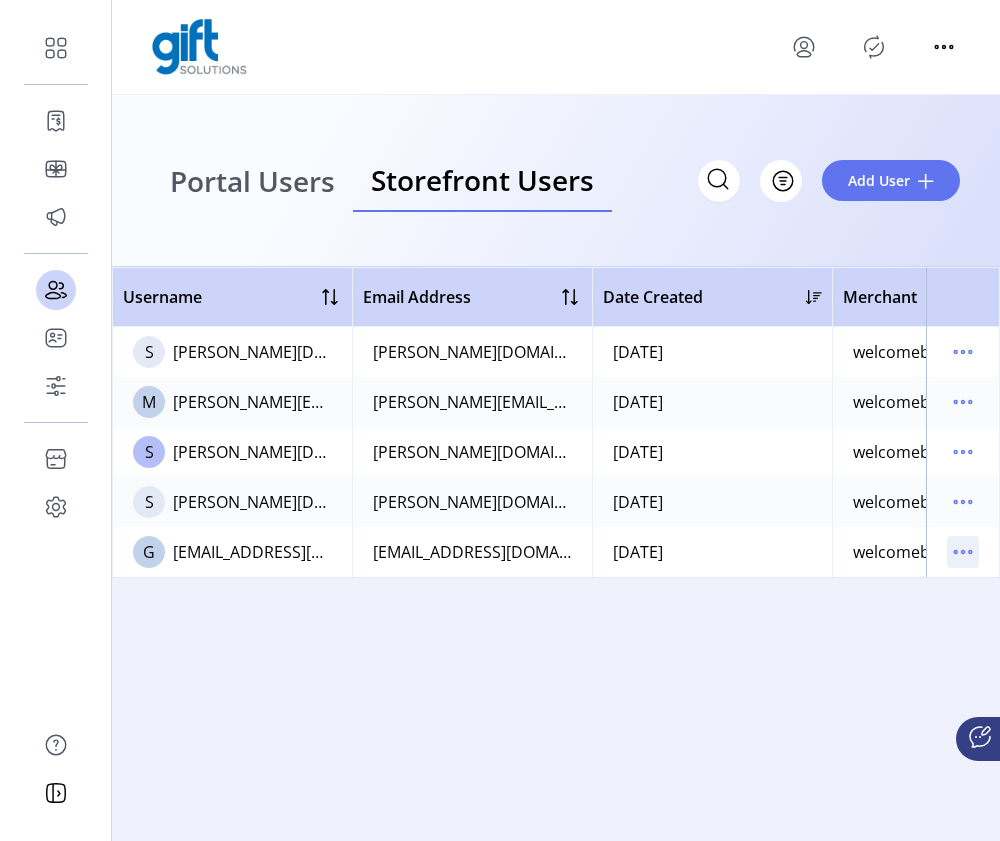 click 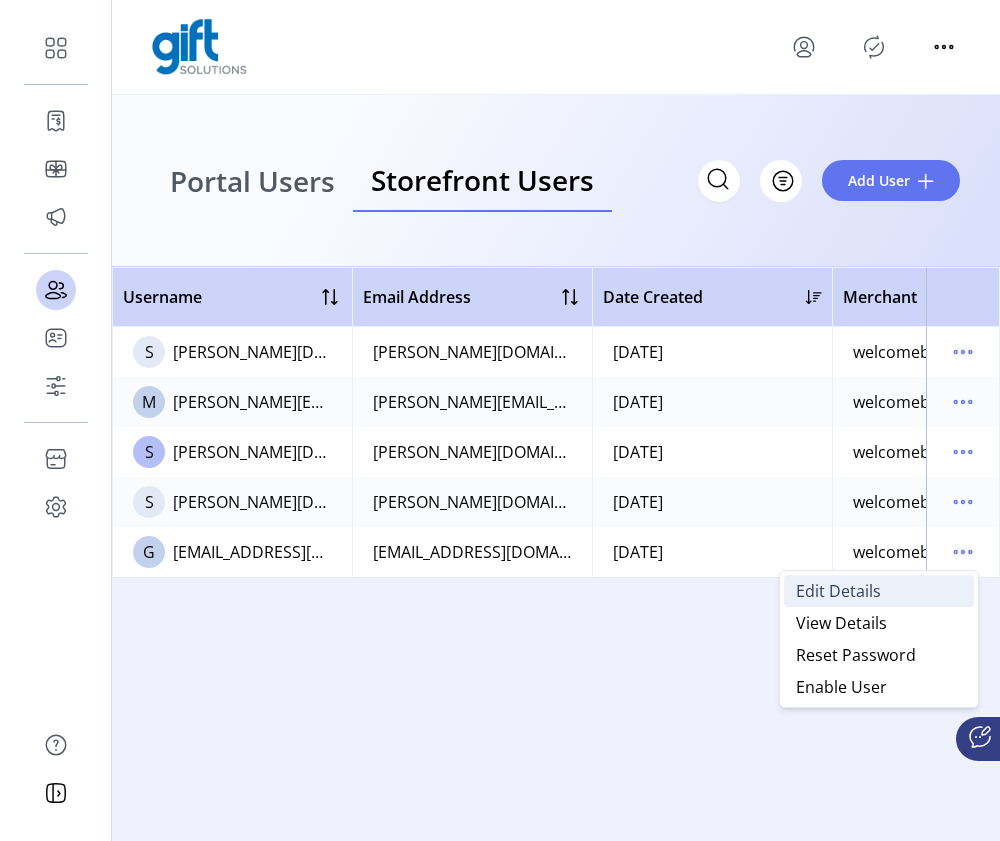 click on "Edit Details" at bounding box center (879, 591) 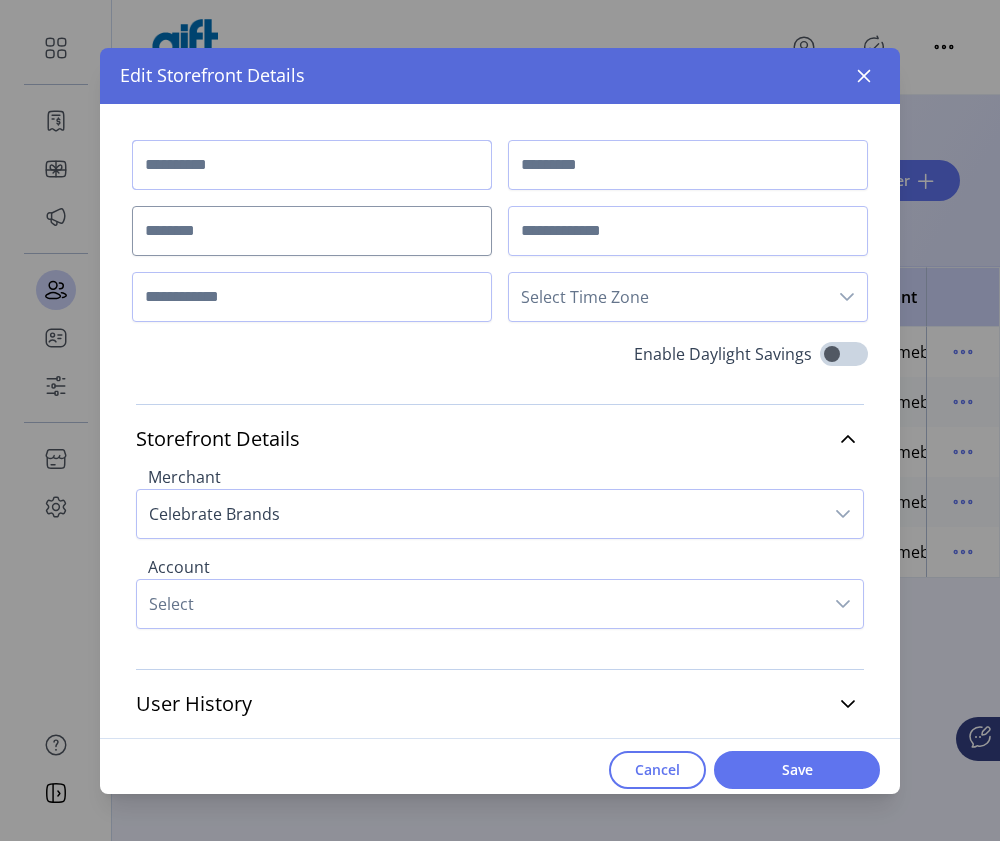 type on "*******" 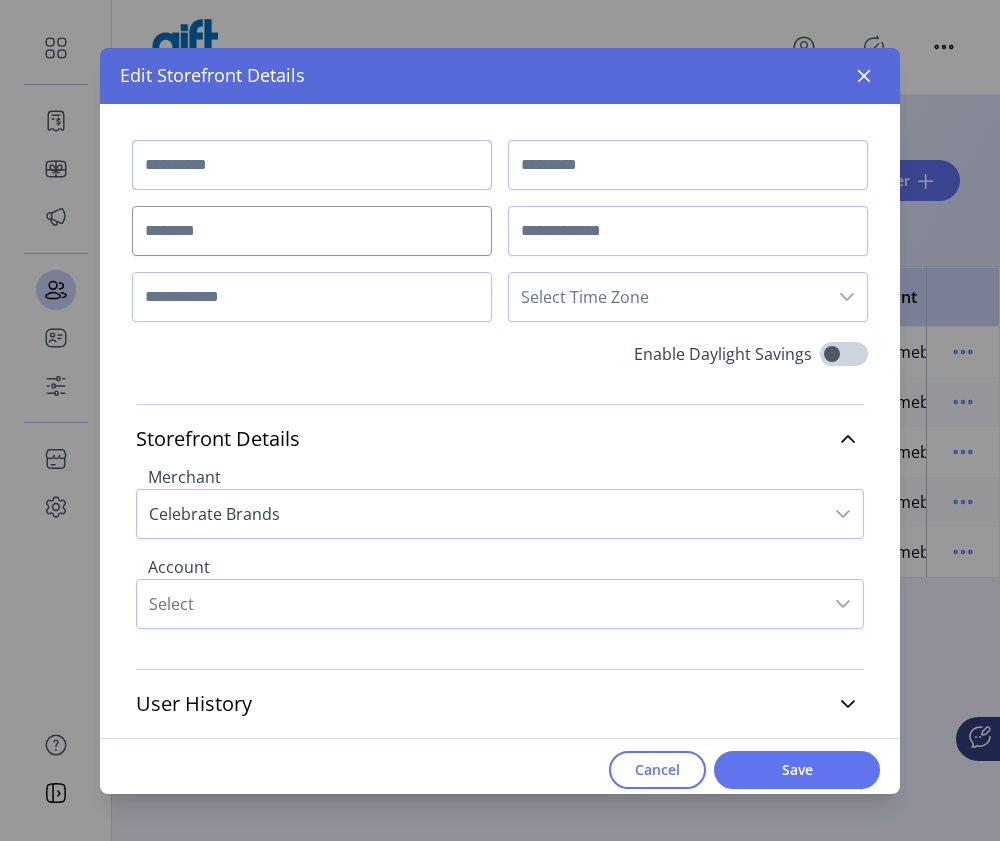 type on "******" 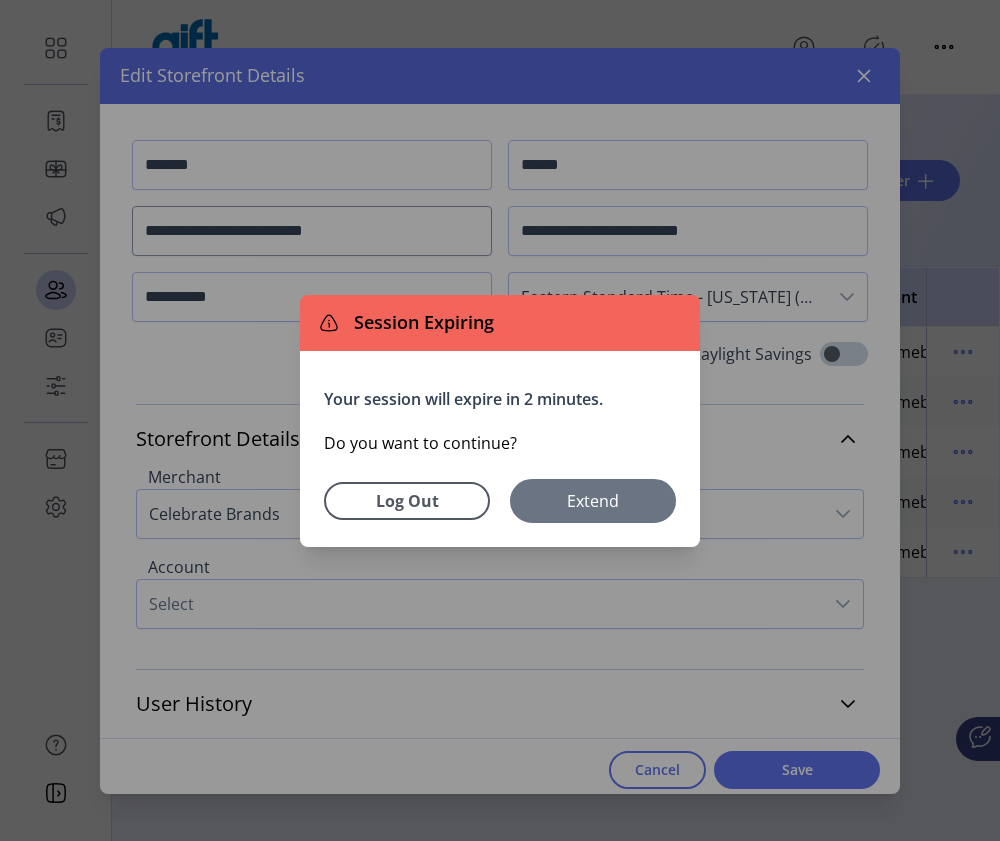 click on "Extend" at bounding box center (593, 501) 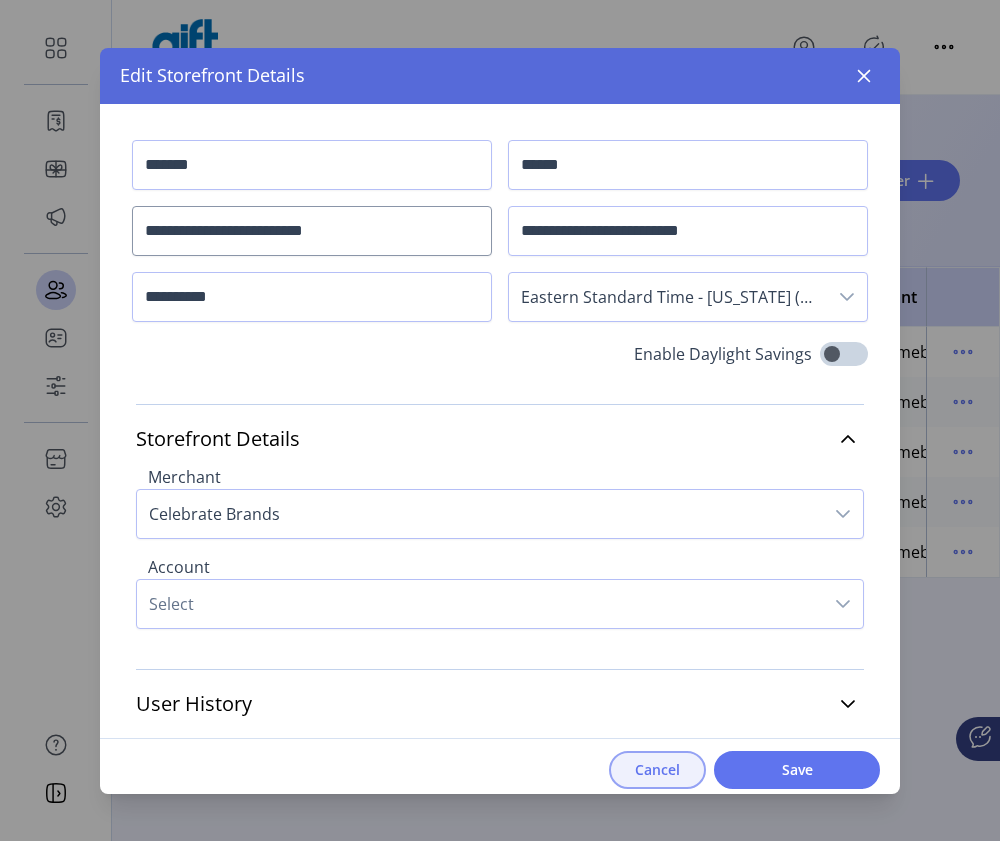 click on "Cancel" at bounding box center (657, 770) 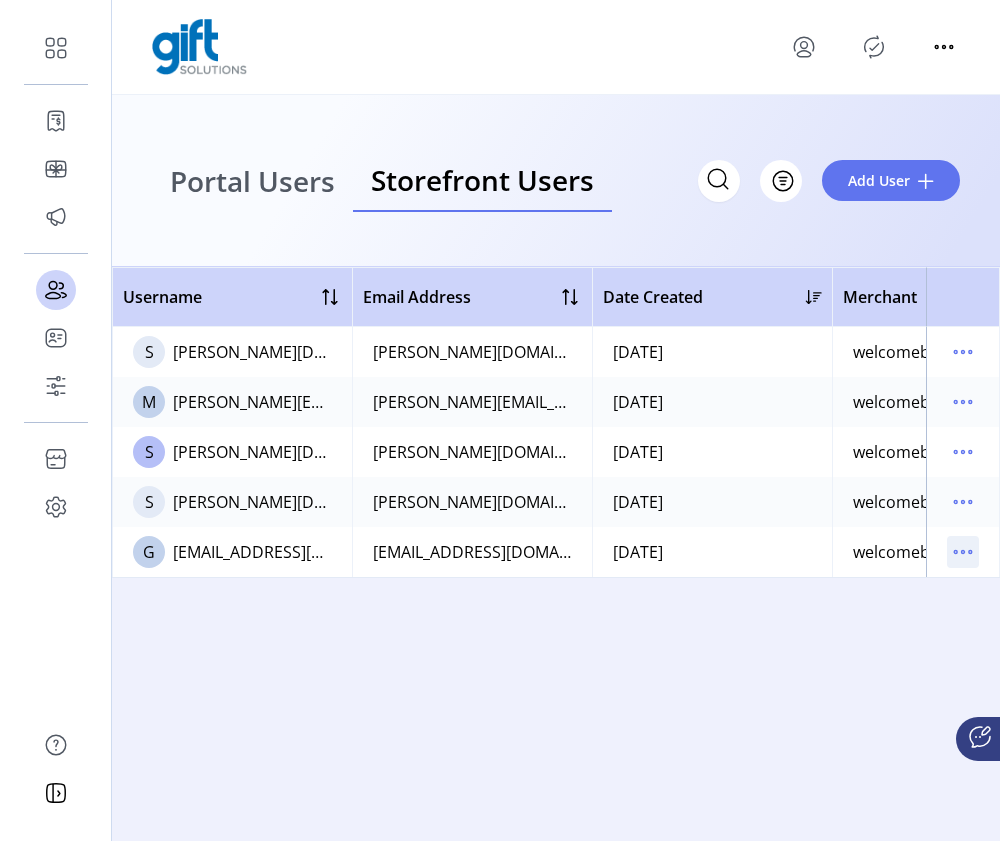 click 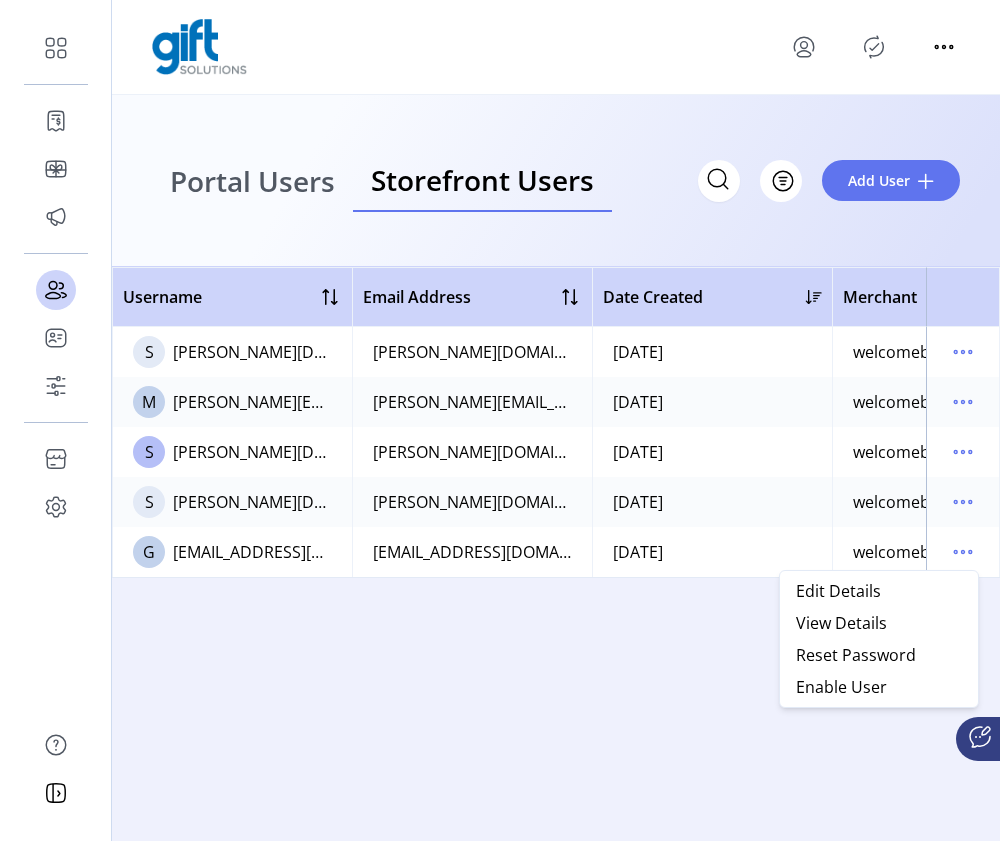 click on "Username   Email Address   Date Created   Merchant   Account   Status     S  sandeepkumar.ma+01e@fiserv.com   sandeepkumar.ma+01e@fiserv.com   07/02/2025   welcomebackjehnna   accounts1   Disabled
M  manikandan.s1@fiserv.com   manikandan.s1@fiserv.com   07/03/2025   welcomebackjehnna   accounthighertest2   Disabled
S  sandeepkumar.ma@fiserv.com   sandeepkumar.ma@fiserv.com   Today   welcomebackjehnna   twb2b_1   Disabled
S  sandeepkumar.ma+123d@fiserv.com   sandeepkumar.ma+123d@fiserv.com   Today   welcomebackjehnna   accounthighertest1   Disabled
G  gayatri.kaveri1@fiserv.com   gayatri.kaveri1@fiserv.com   Today   welcomebackjehnna   automationacc1347857   Disabled" 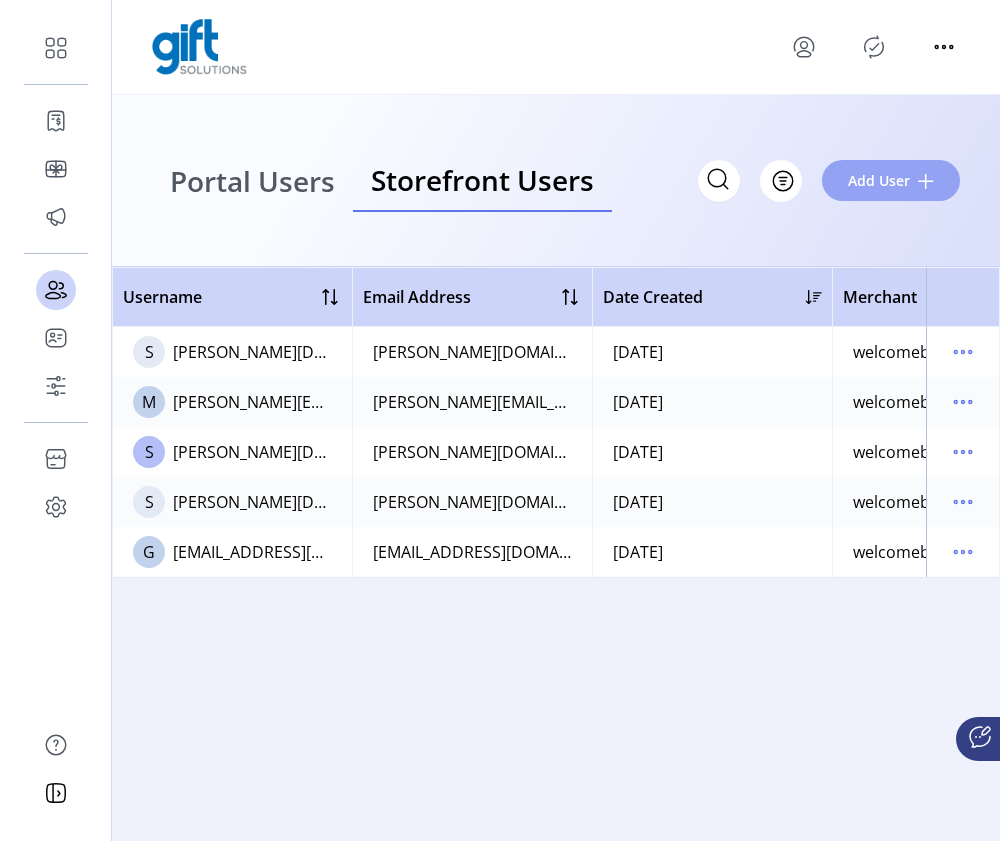 click 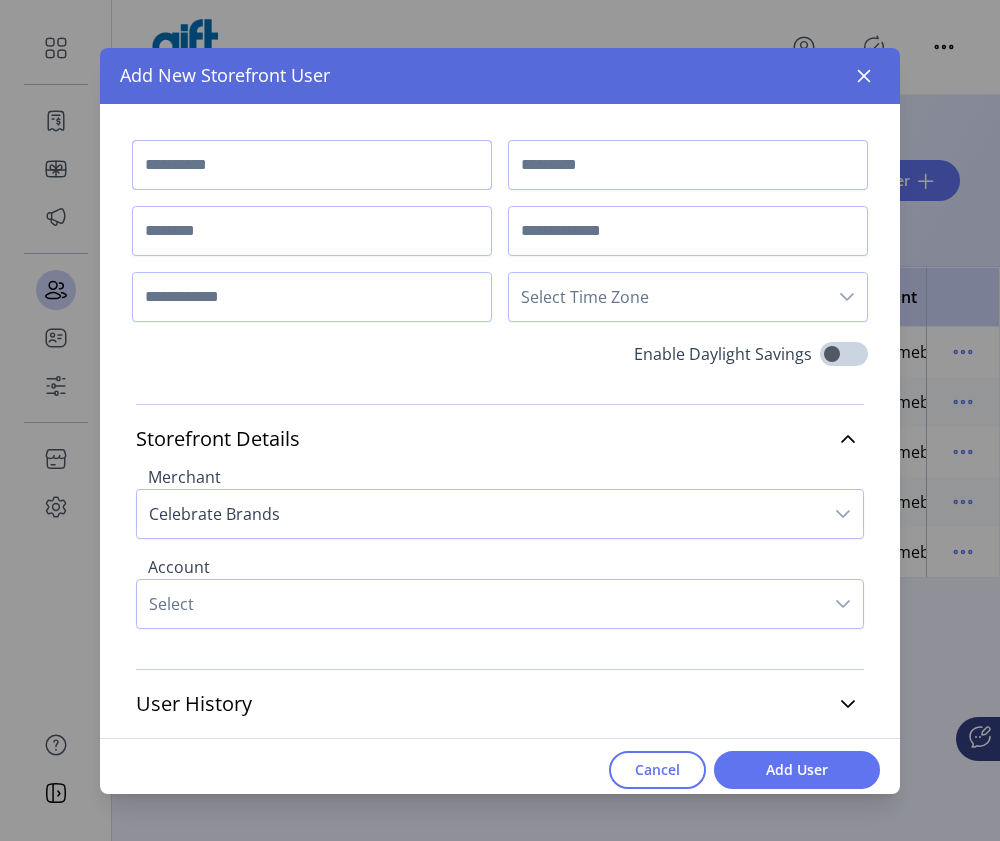 click at bounding box center (312, 165) 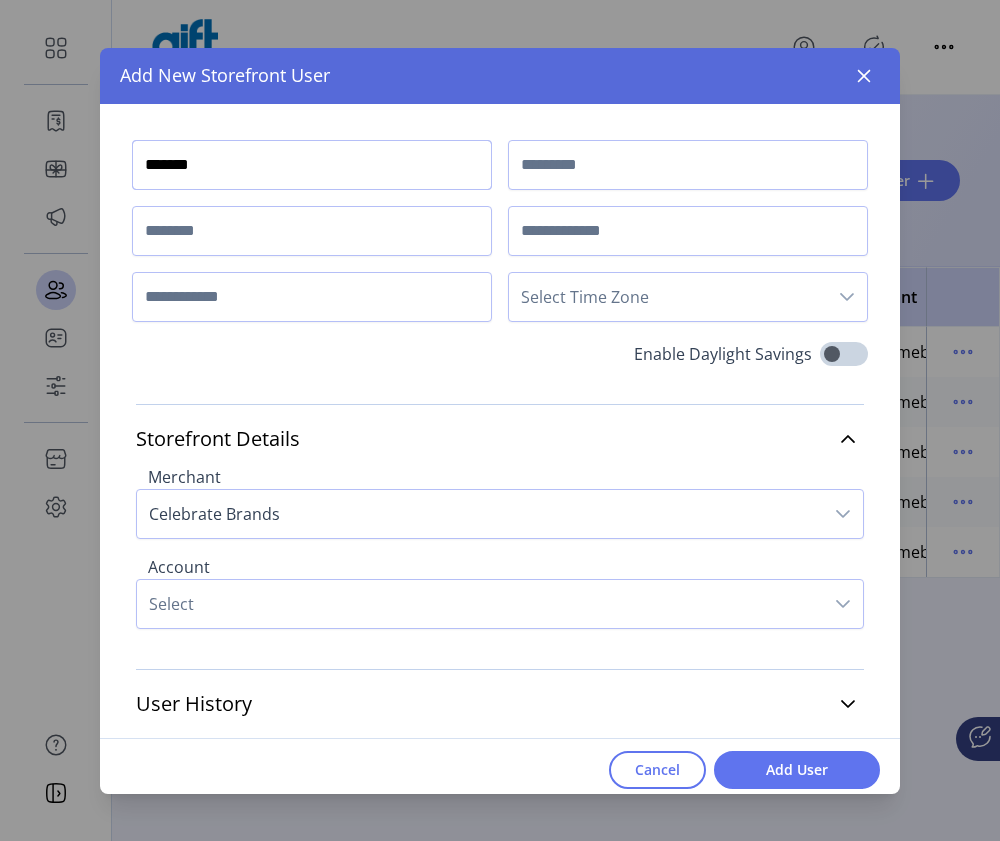 type on "*******" 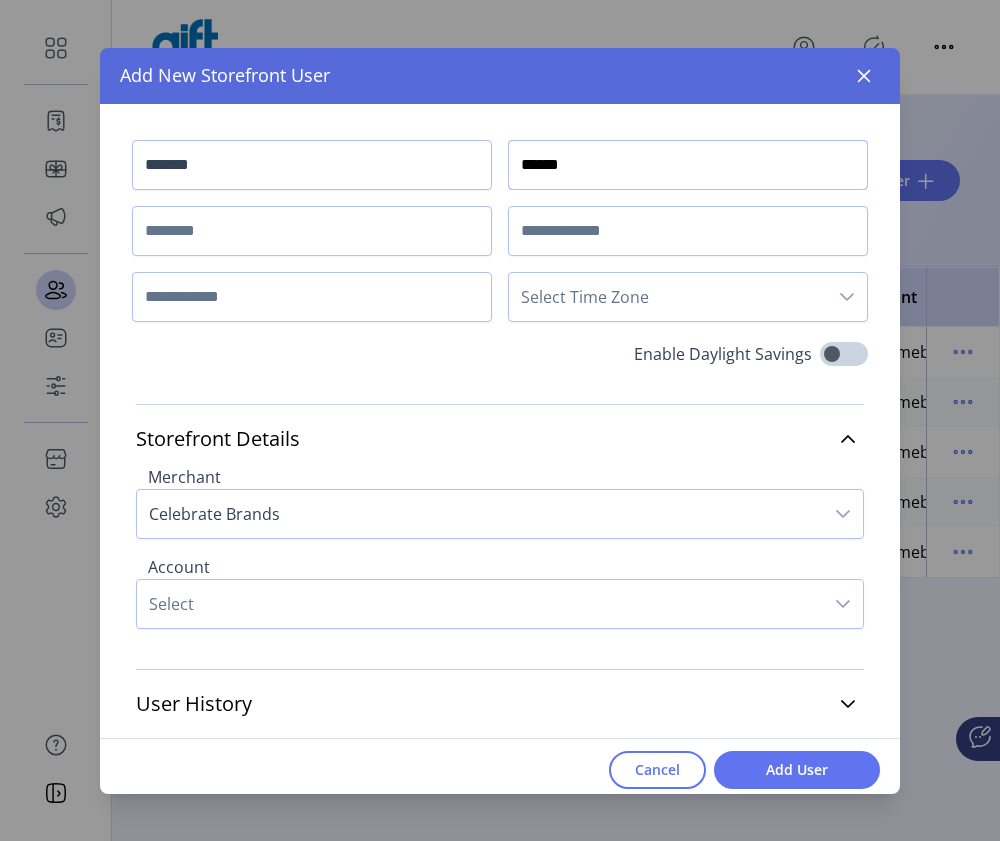 type on "******" 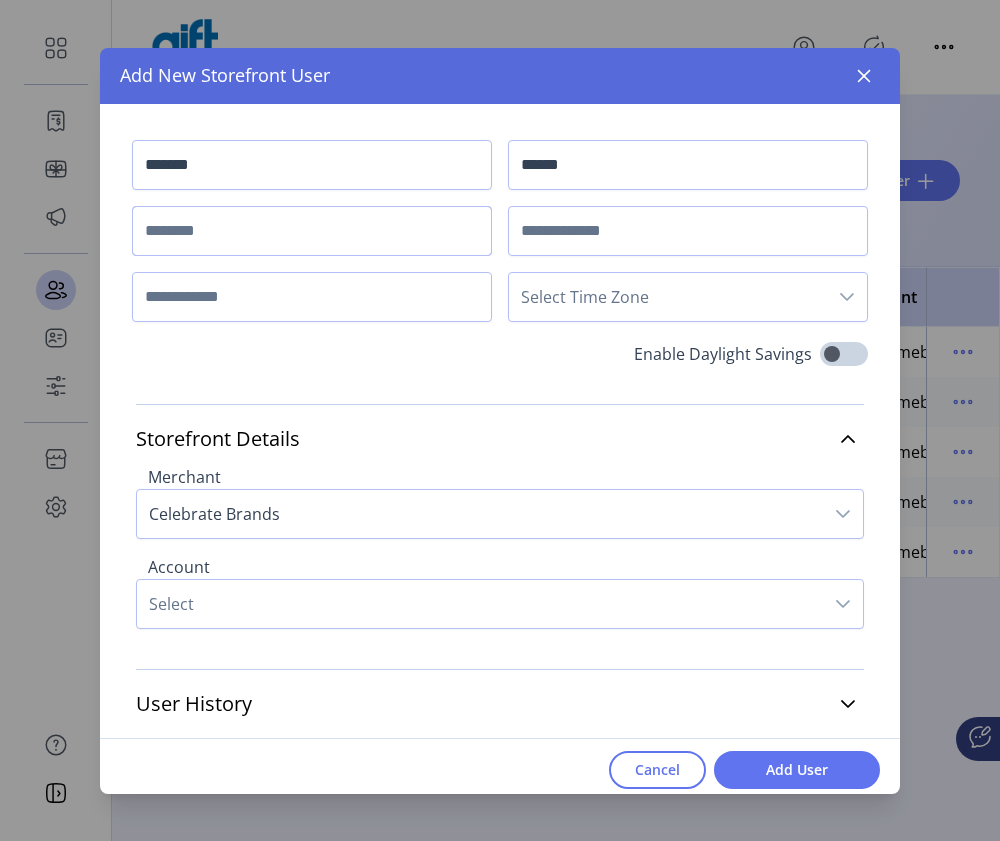 click at bounding box center (312, 231) 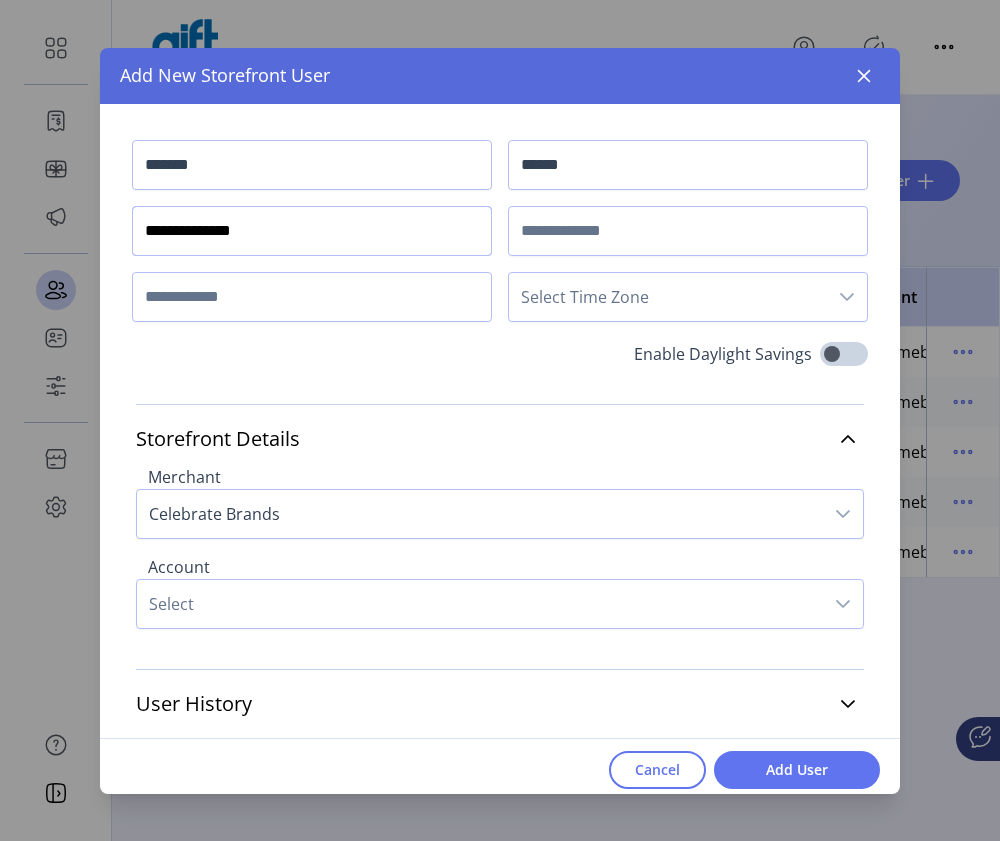 type on "**********" 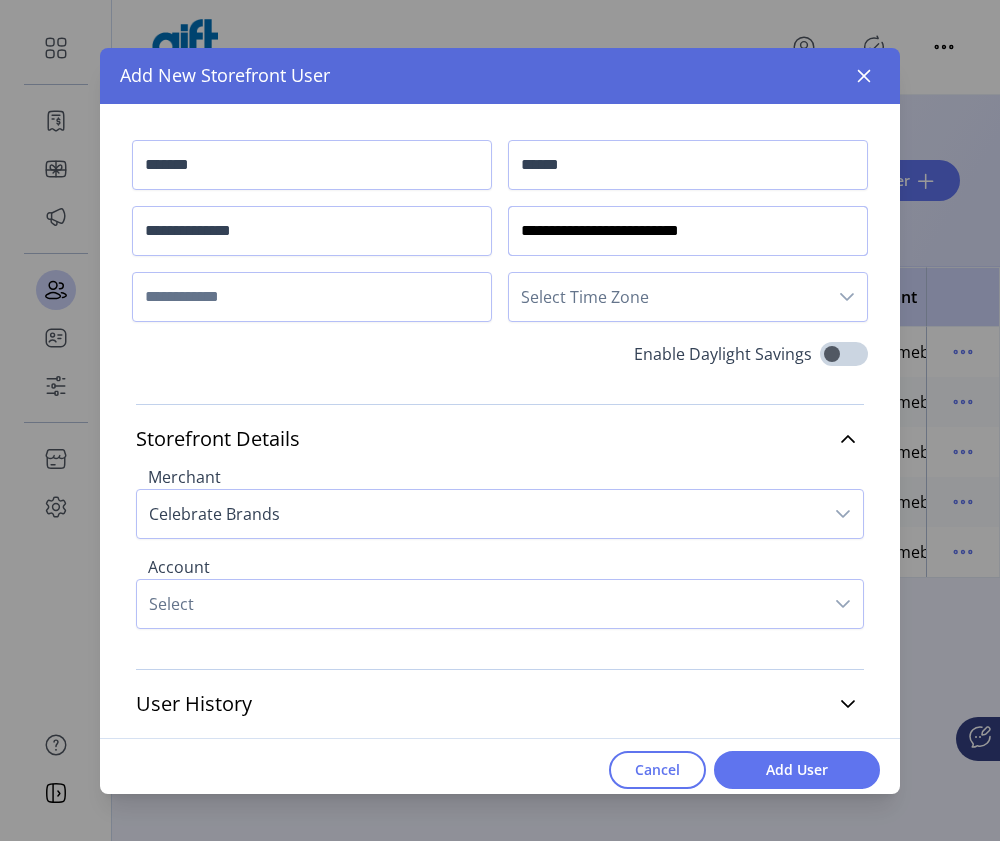 type on "**********" 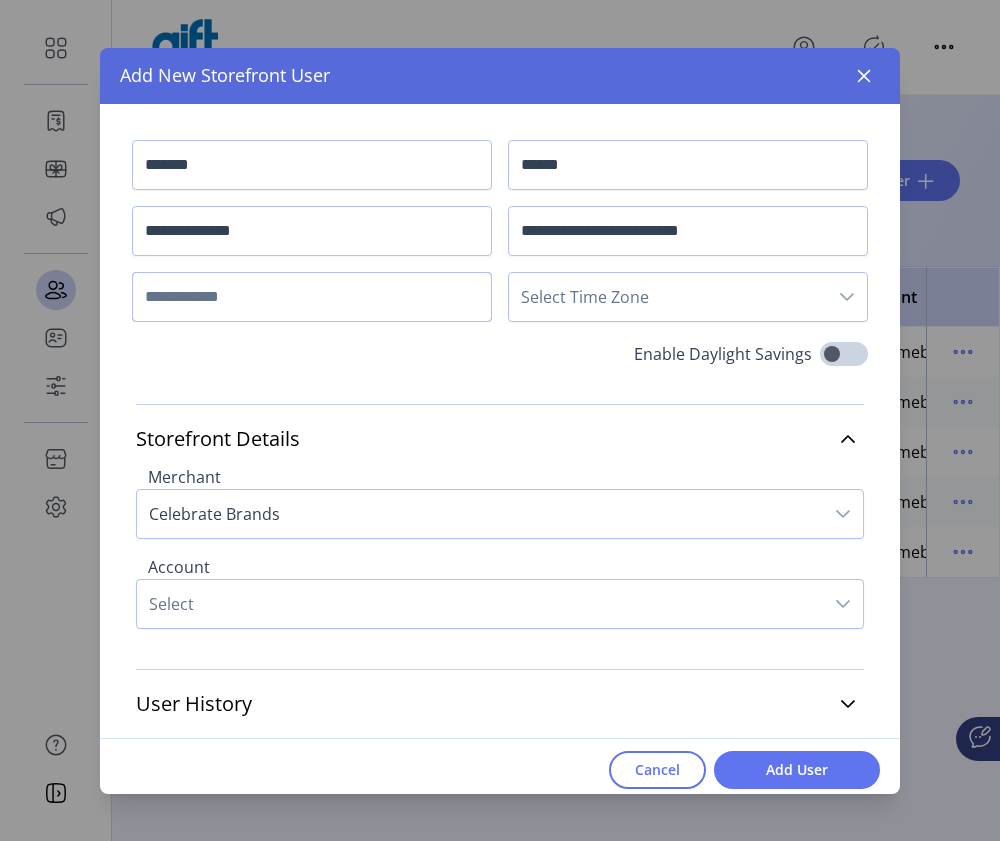 type on "*" 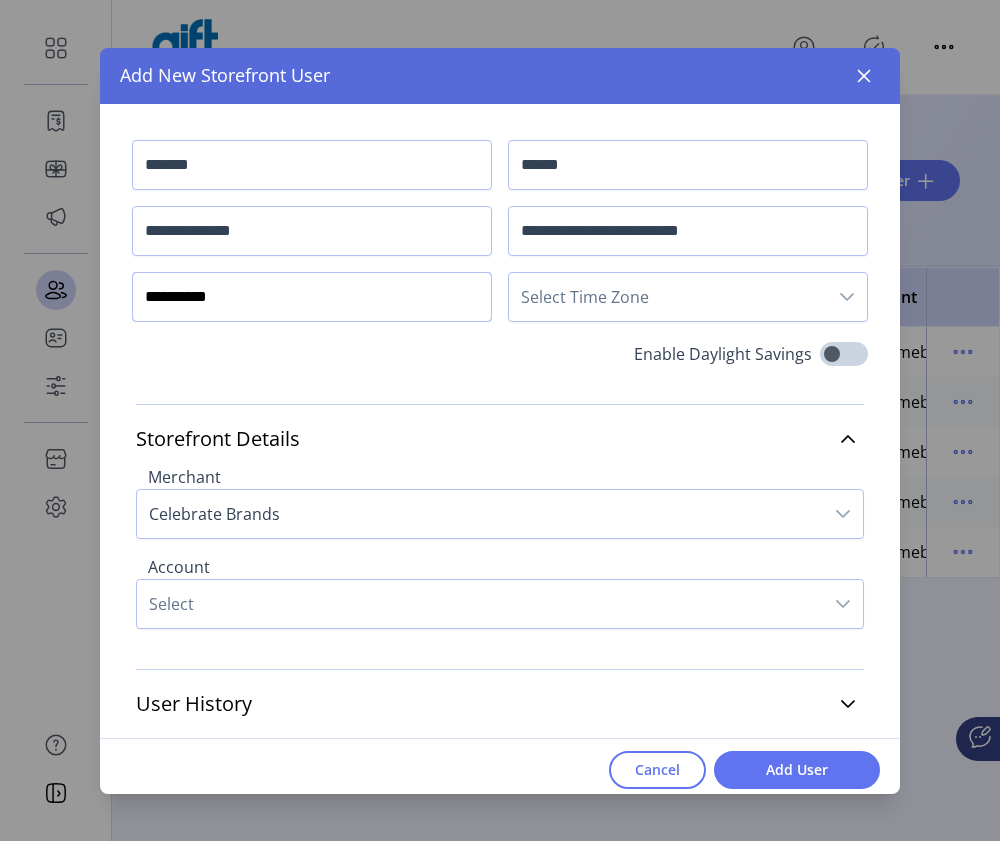 type on "**********" 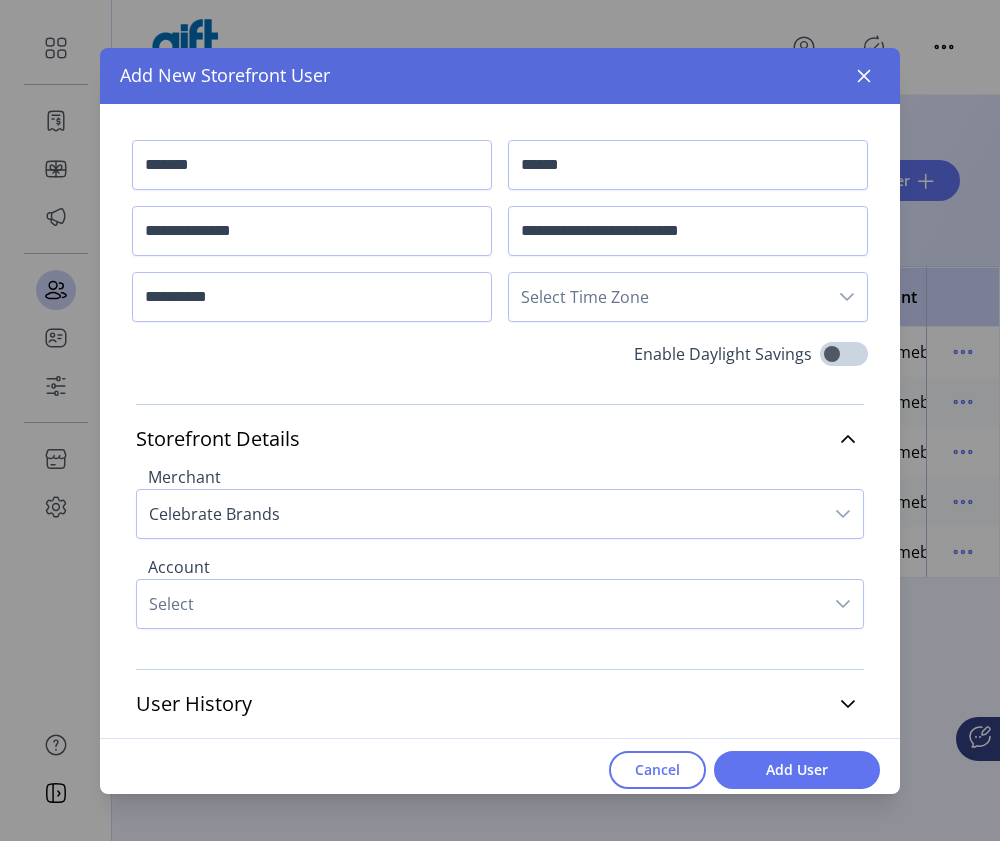 click on "Select Time Zone" at bounding box center (668, 297) 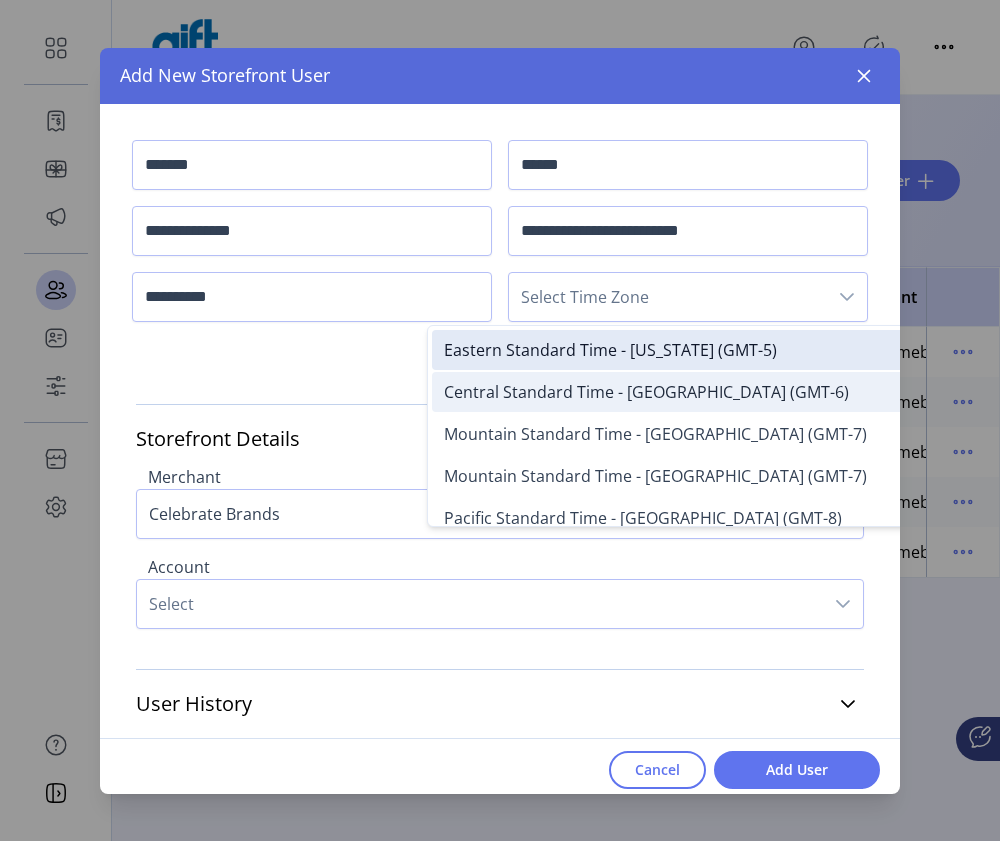 click on "Central Standard Time - Chicago (GMT-6)" at bounding box center (646, 392) 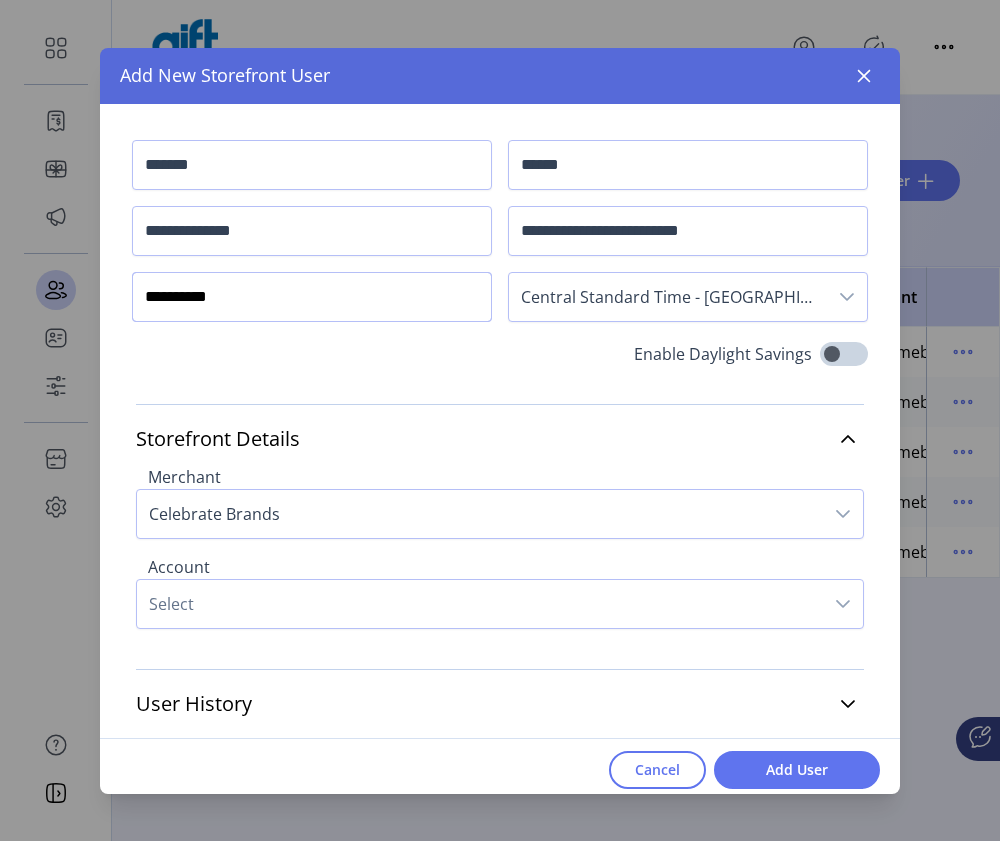drag, startPoint x: 198, startPoint y: 293, endPoint x: 251, endPoint y: 293, distance: 53 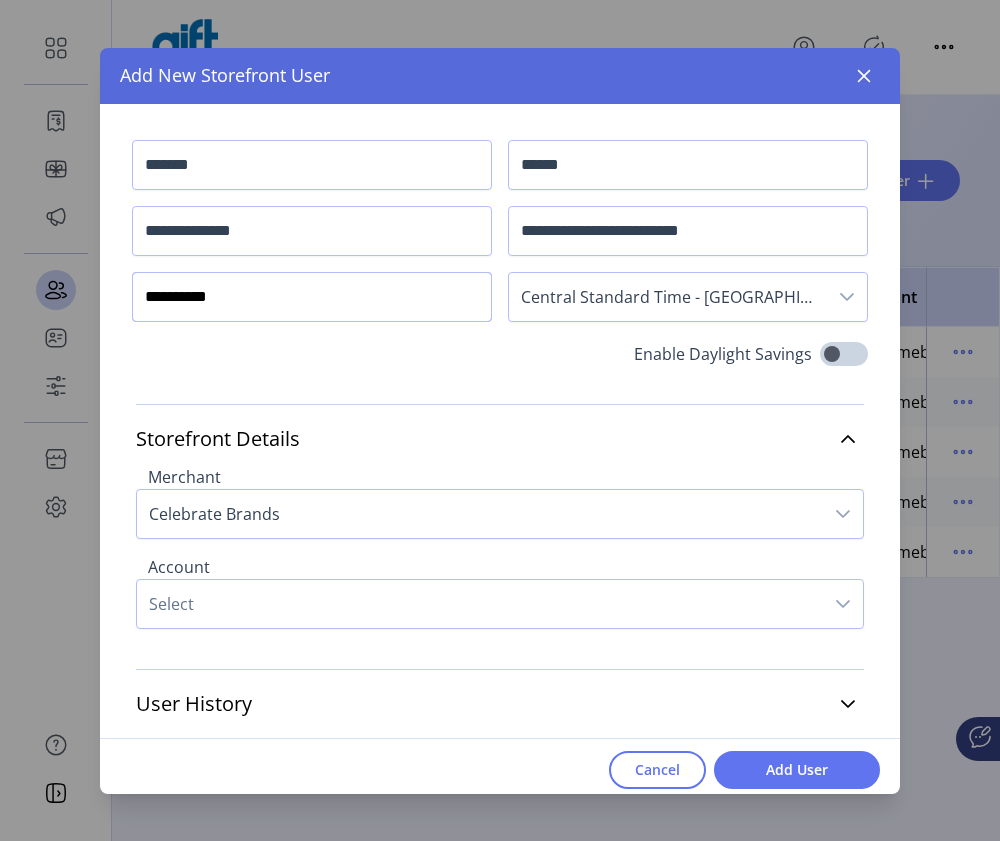click on "**********" at bounding box center [312, 297] 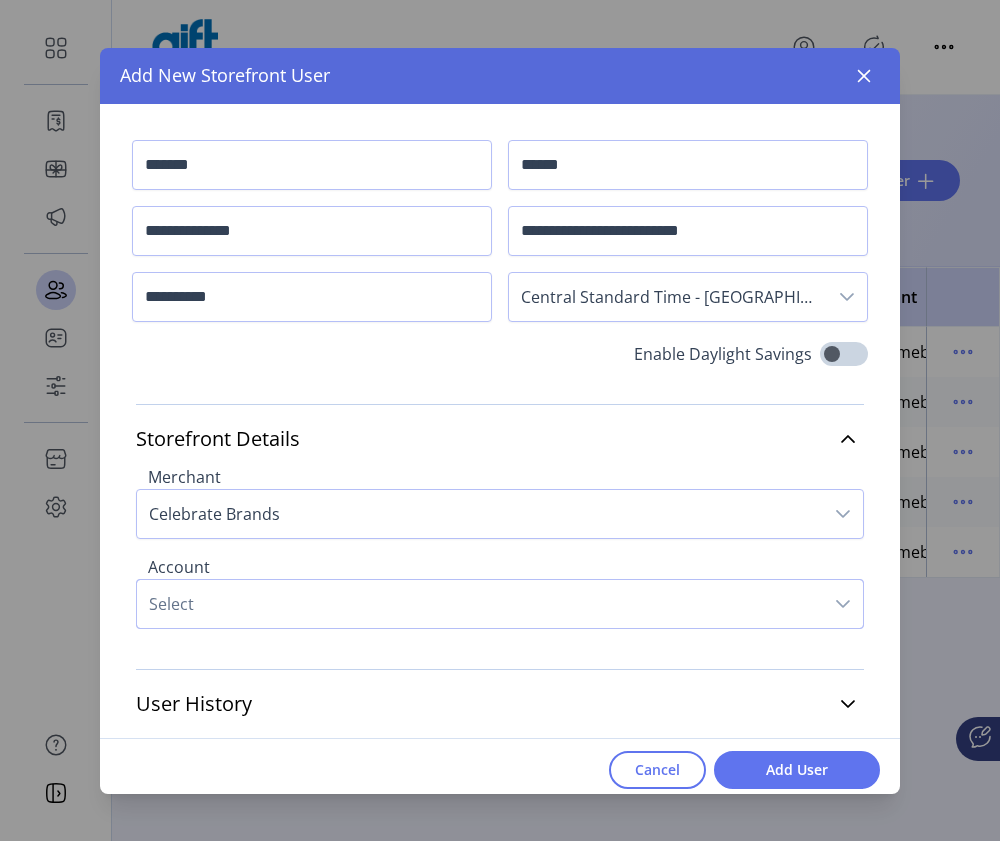 click on "Select" at bounding box center (480, 604) 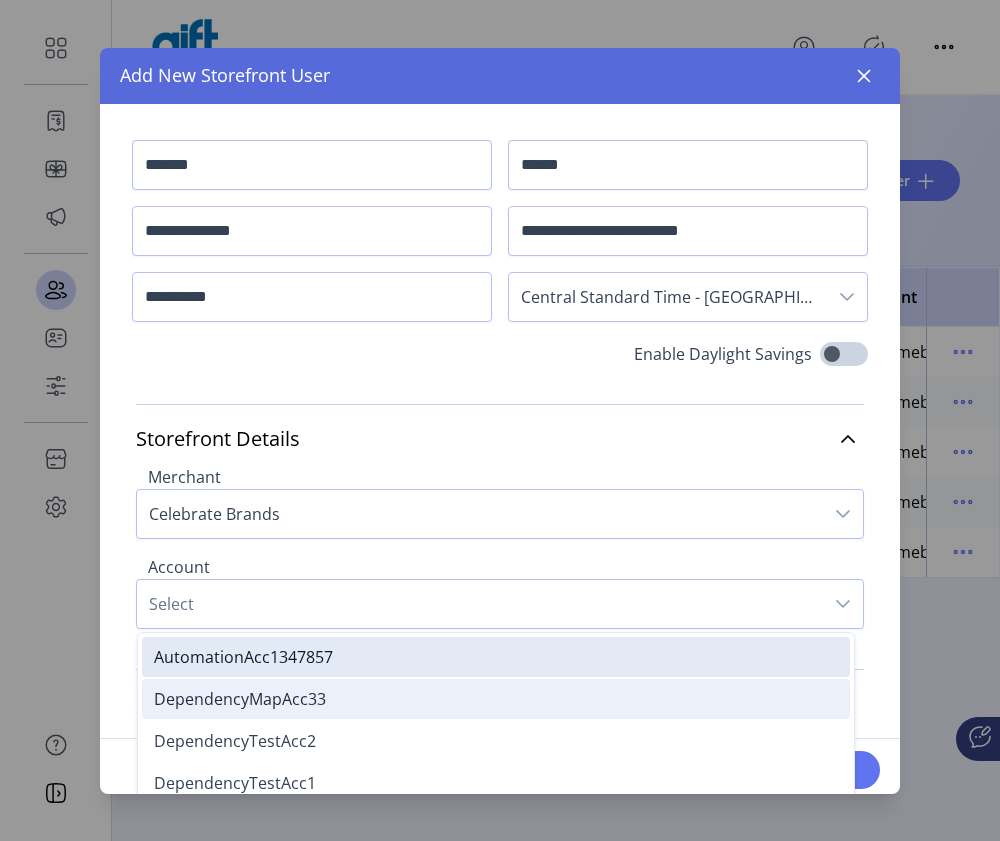 click on "DependencyMapAcc33" at bounding box center (496, 699) 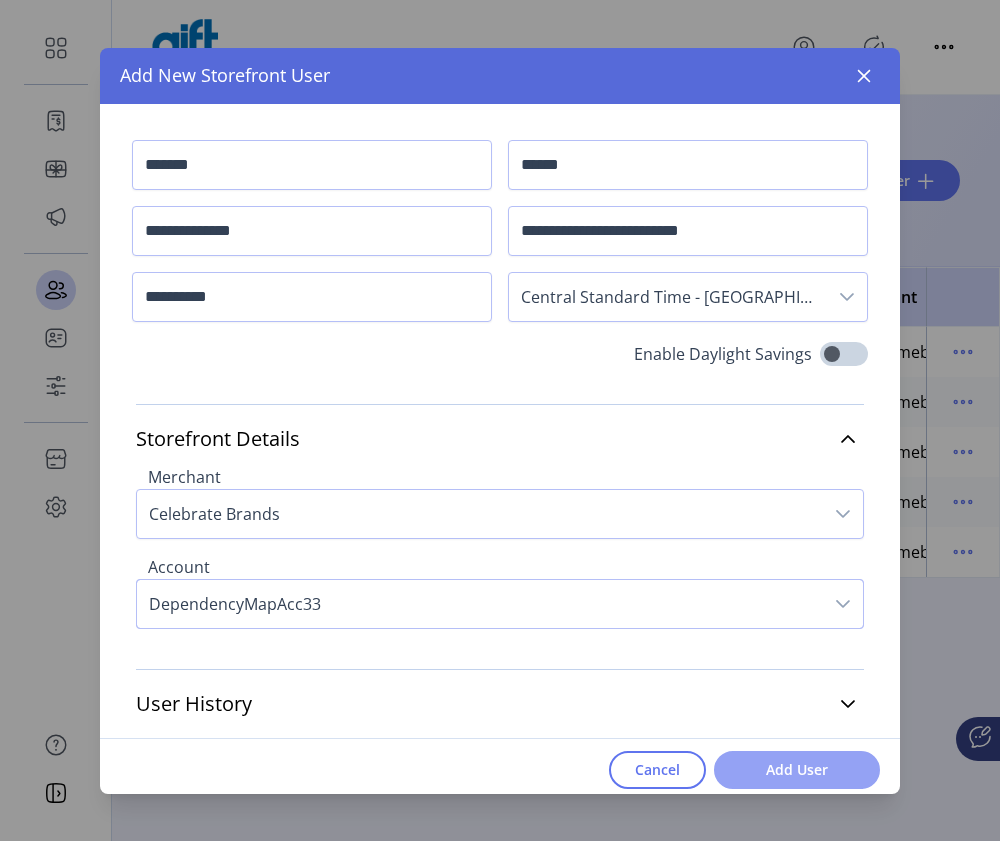 click on "Add User" at bounding box center (797, 769) 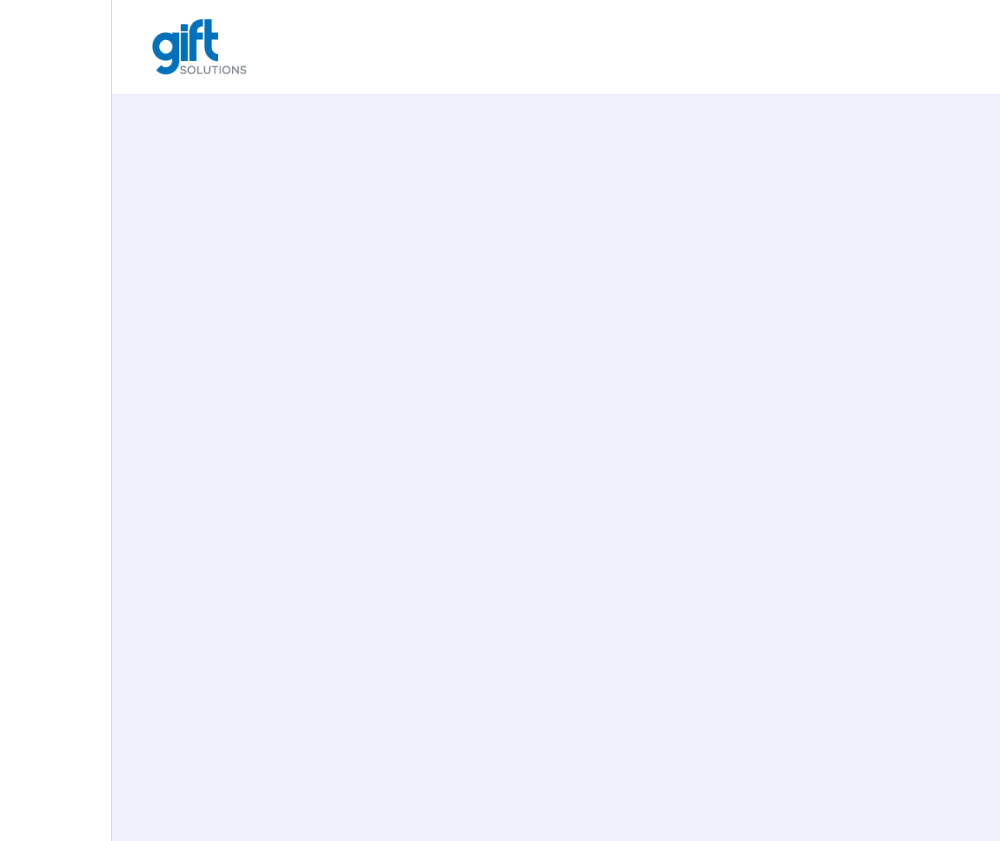 click on "Expand" at bounding box center [500, 47] 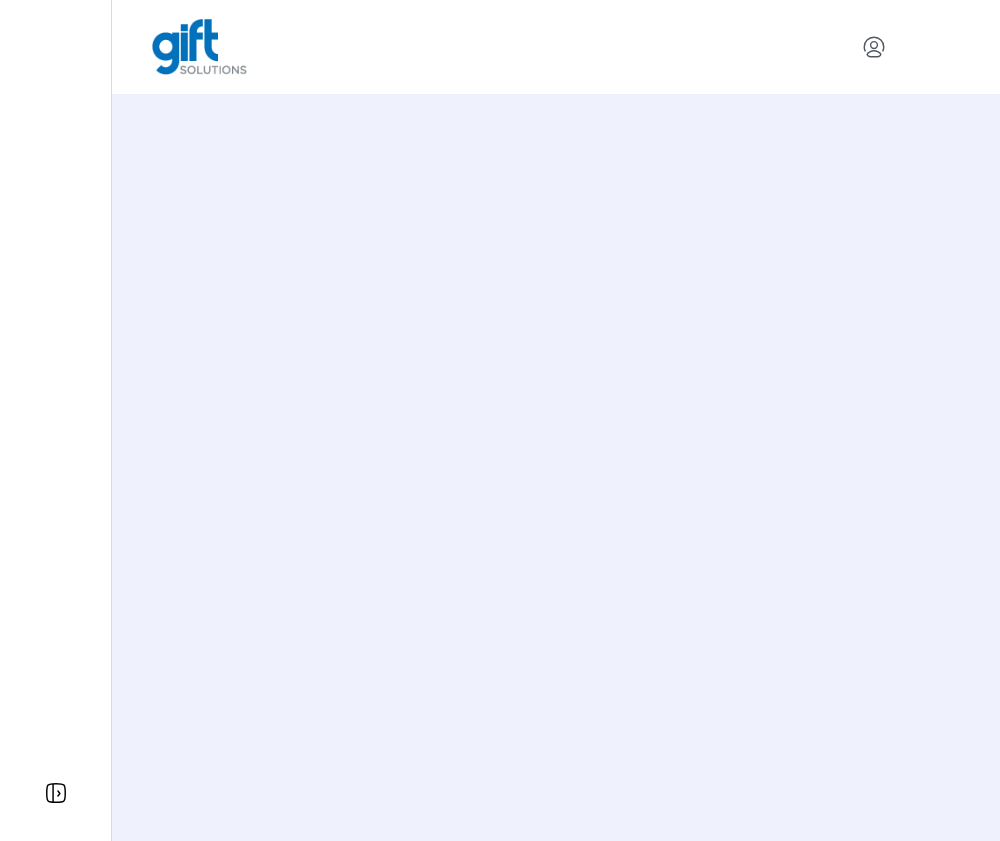scroll, scrollTop: 0, scrollLeft: 0, axis: both 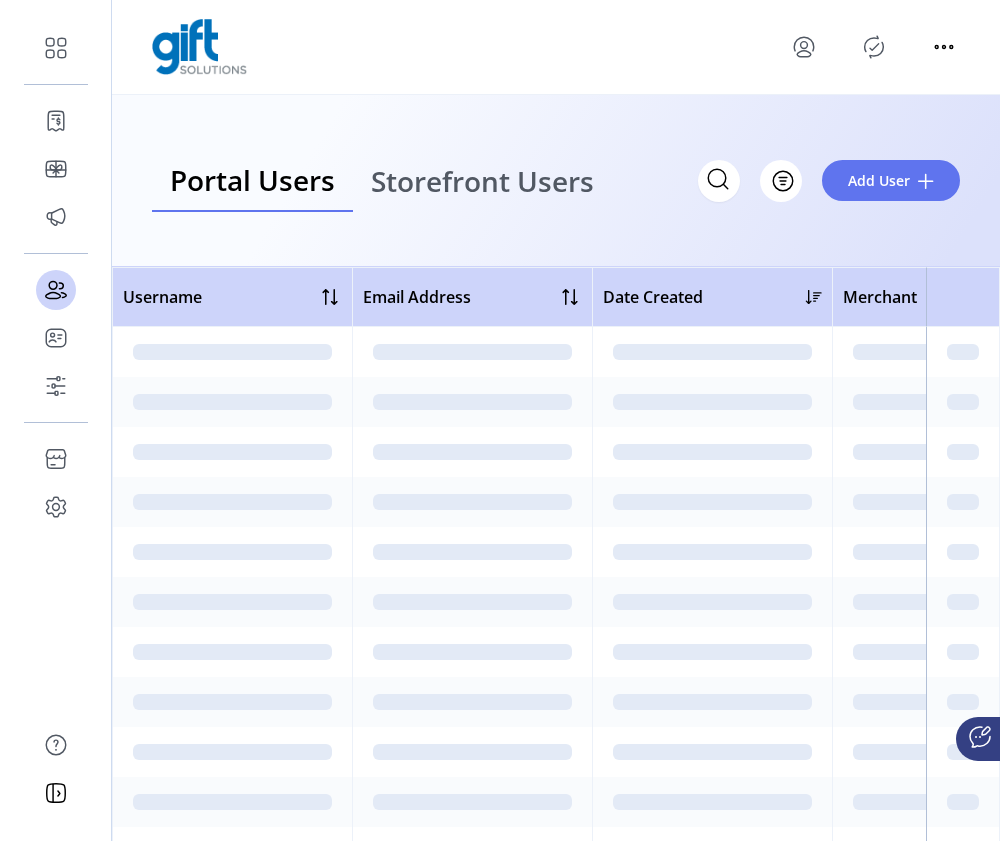 click on "Storefront Users" at bounding box center (482, 181) 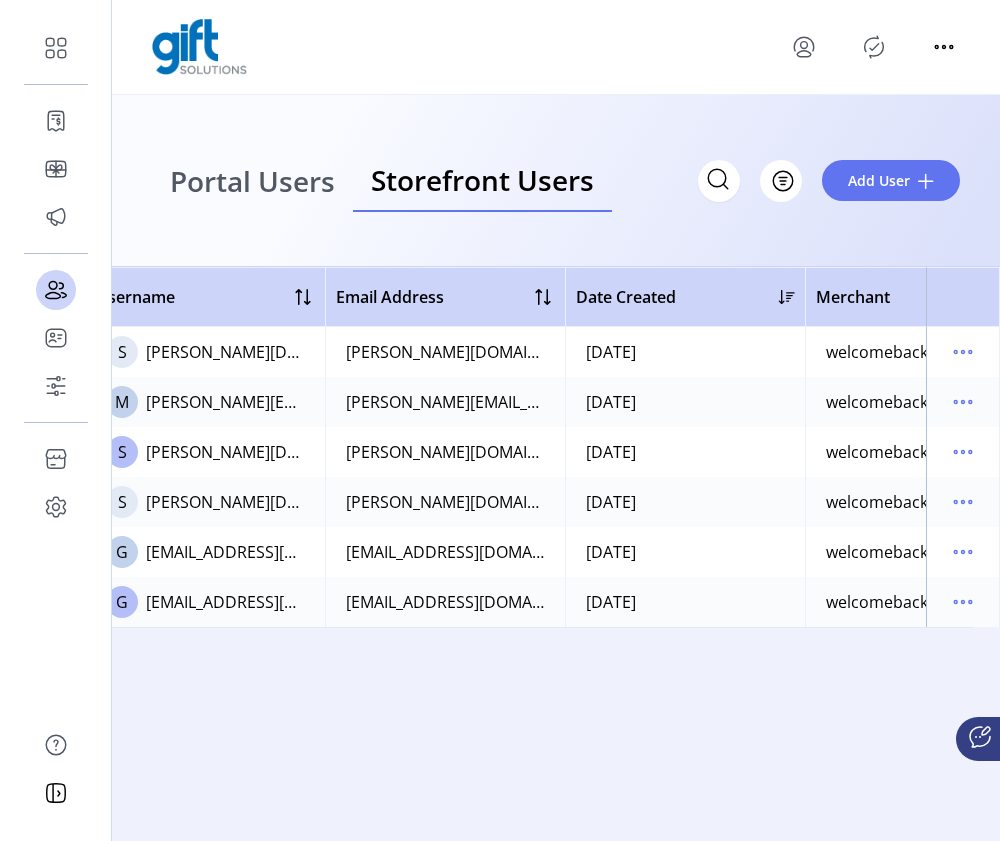 scroll, scrollTop: 0, scrollLeft: 27, axis: horizontal 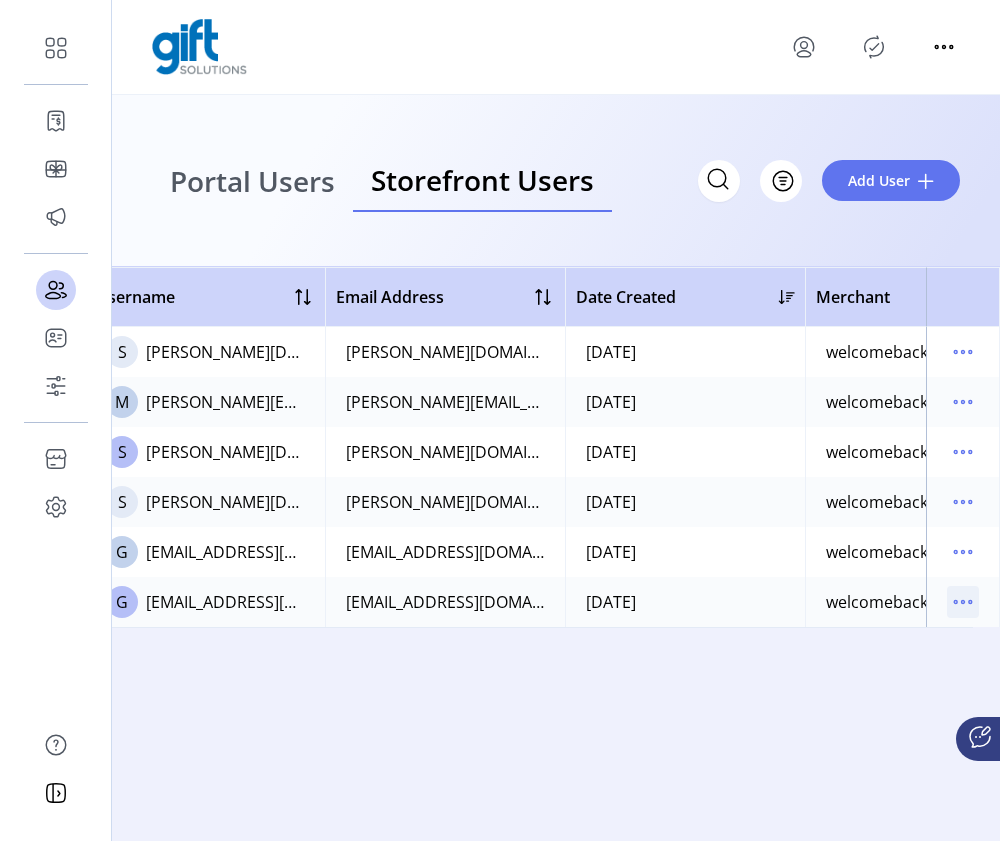 click 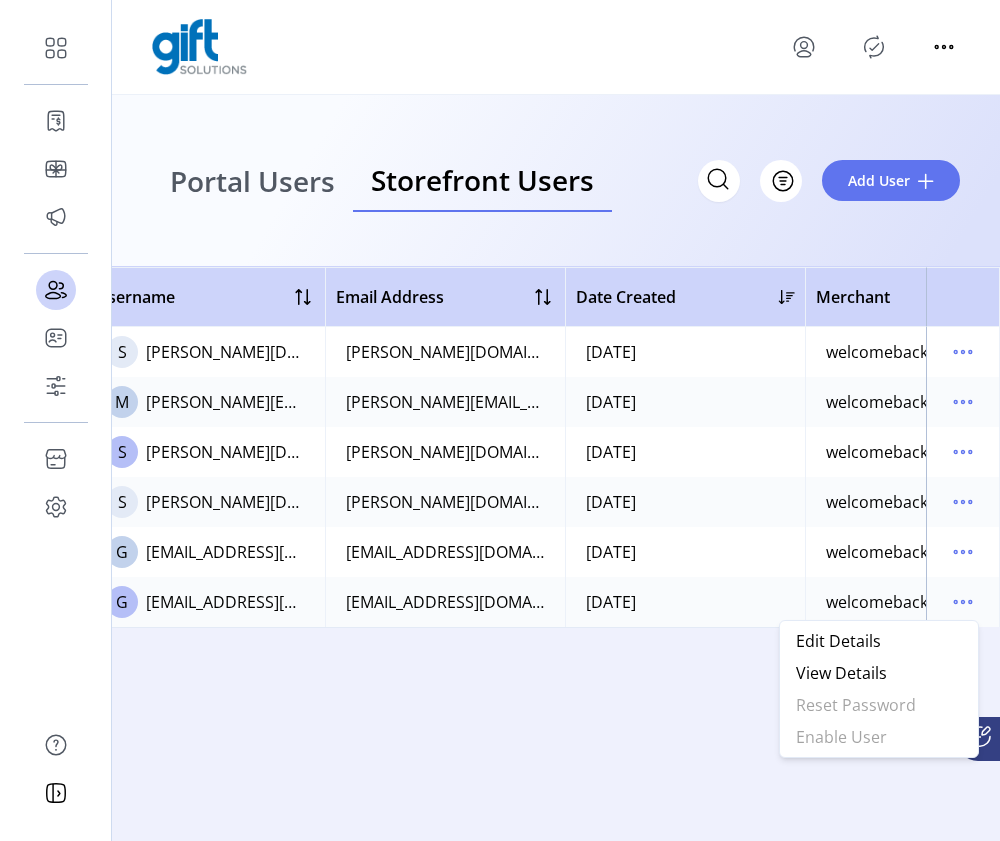 click on "Username   Email Address   Date Created   Merchant   Account   Status     S  [PERSON_NAME][DOMAIN_NAME][EMAIL_ADDRESS][DOMAIN_NAME]   [PERSON_NAME][DOMAIN_NAME][EMAIL_ADDRESS][DOMAIN_NAME]   [DATE]   welcomebackjehnna   accounts1   Disabled
M  [PERSON_NAME][EMAIL_ADDRESS][DOMAIN_NAME]   [PERSON_NAME][DOMAIN_NAME][EMAIL_ADDRESS][DOMAIN_NAME]   [DATE]   welcomebackjehnna   accounthighertest2   Disabled
S  [PERSON_NAME][DOMAIN_NAME][EMAIL_ADDRESS][DOMAIN_NAME]   [DOMAIN_NAME][EMAIL_ADDRESS][DOMAIN_NAME]   [DATE]   welcomebackjehnna   twb2b_1   Disabled
S  [PERSON_NAME][DOMAIN_NAME][EMAIL_ADDRESS][DOMAIN_NAME]   [PERSON_NAME][DOMAIN_NAME][EMAIL_ADDRESS][DOMAIN_NAME]   [DATE]   welcomebackjehnna   accounthighertest1   Disabled
G  [EMAIL_ADDRESS][DOMAIN_NAME]   [DOMAIN_NAME][EMAIL_ADDRESS][DOMAIN_NAME]   [DATE]   welcomebackjehnna   automationacc1347857   Disabled
G  [EMAIL_ADDRESS][DOMAIN_NAME]   [DOMAIN_NAME][EMAIL_ADDRESS][DOMAIN_NAME]   [DATE]   welcomebackjehnna   dependencymapacc33" 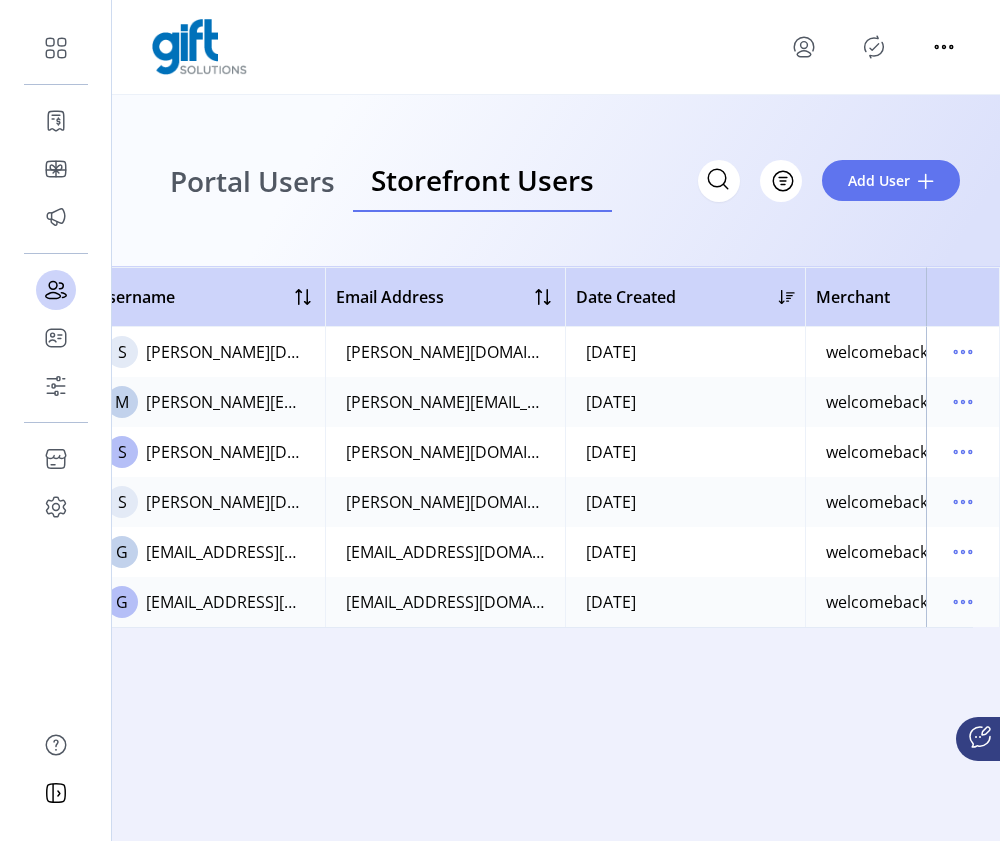click 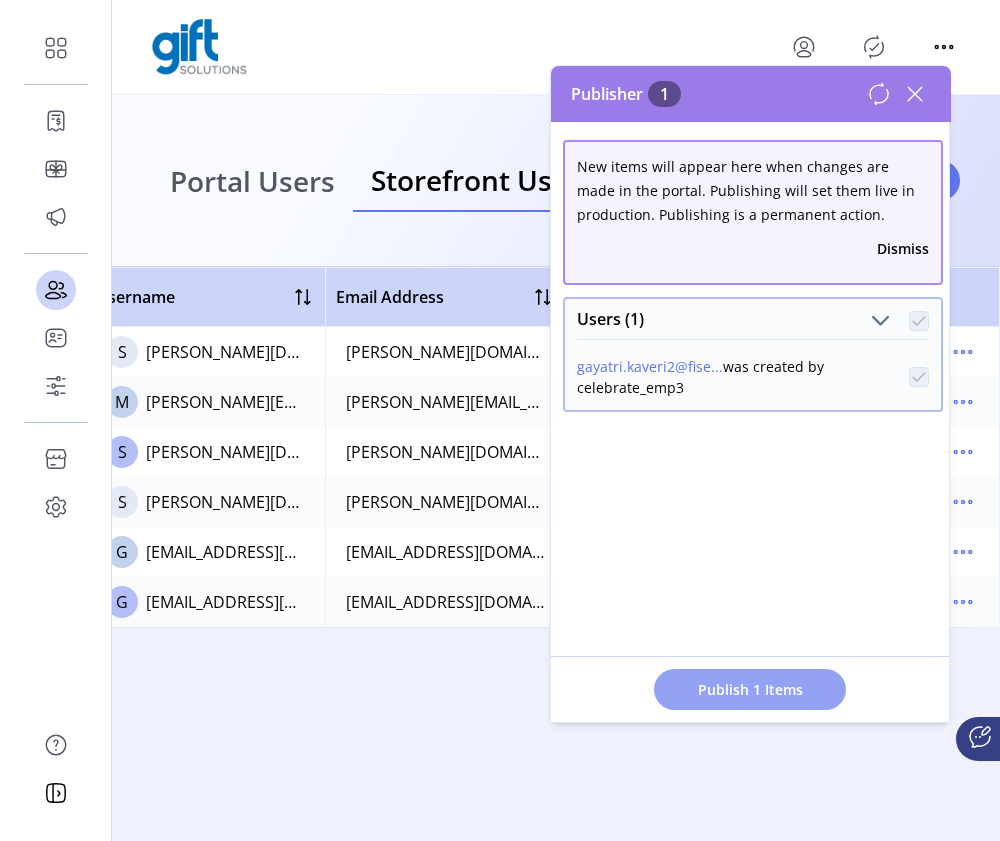 click on "Publish 1 Items" at bounding box center (750, 689) 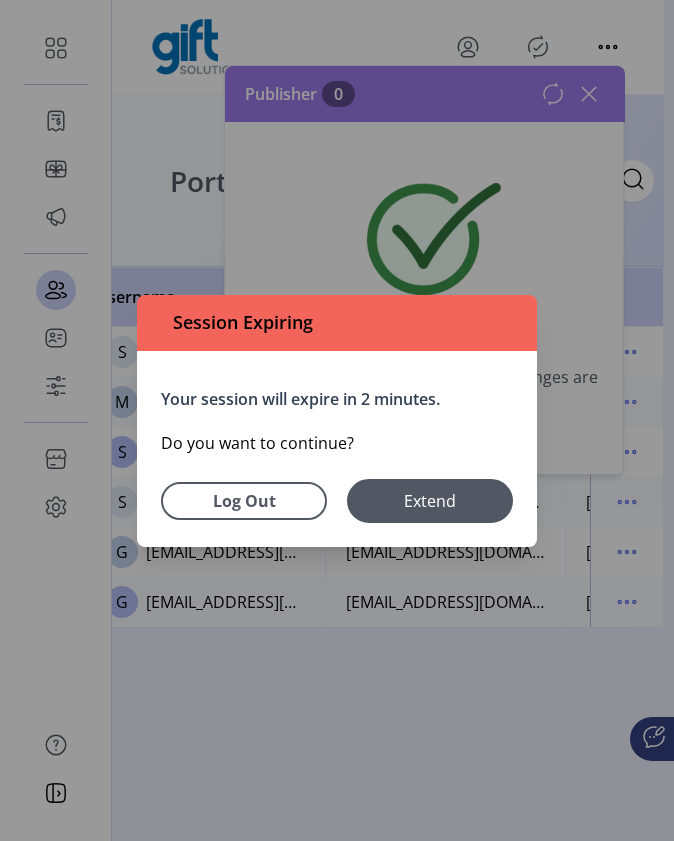 type 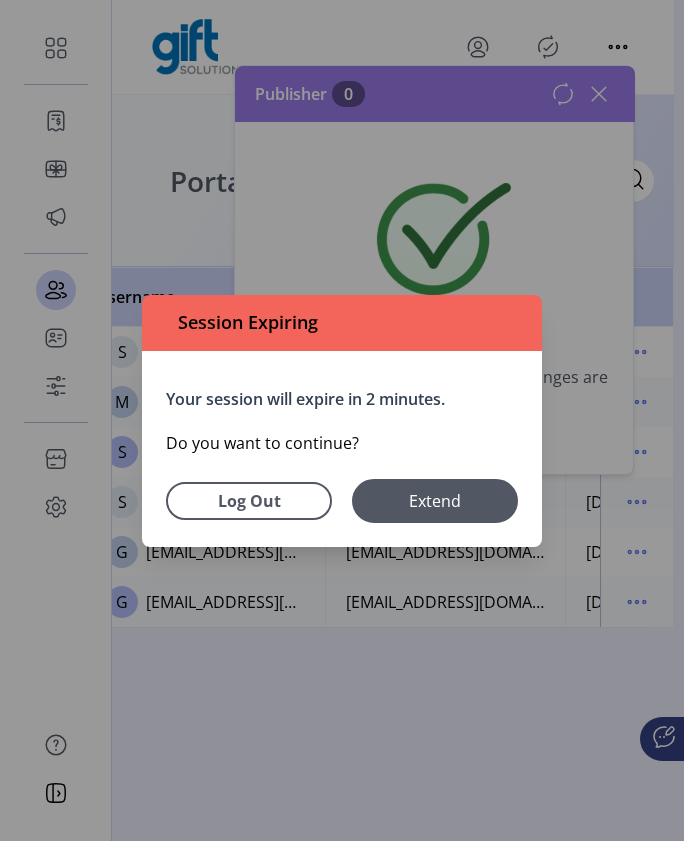 click on "Log Out" at bounding box center (249, 501) 